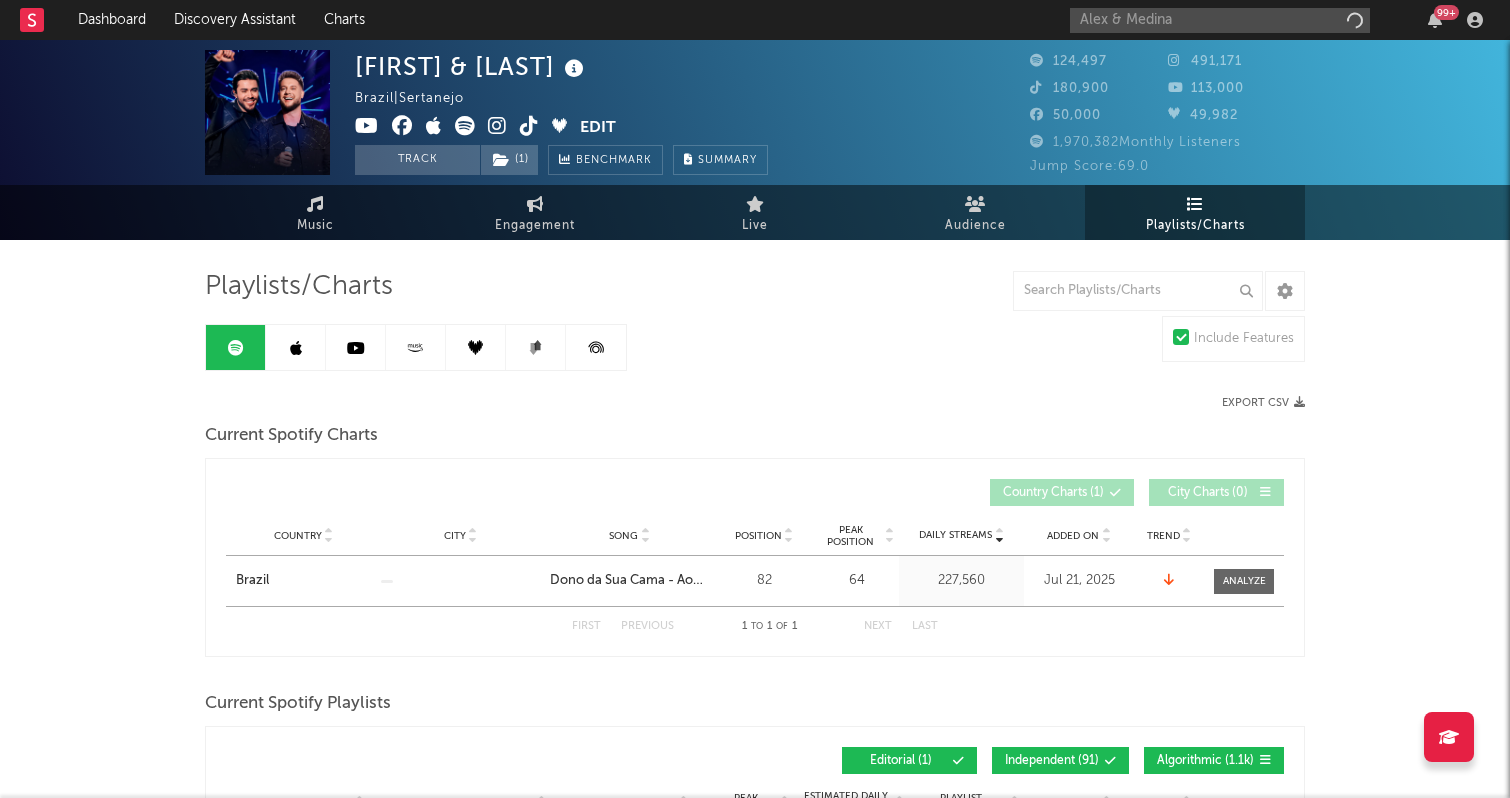 scroll, scrollTop: 0, scrollLeft: 0, axis: both 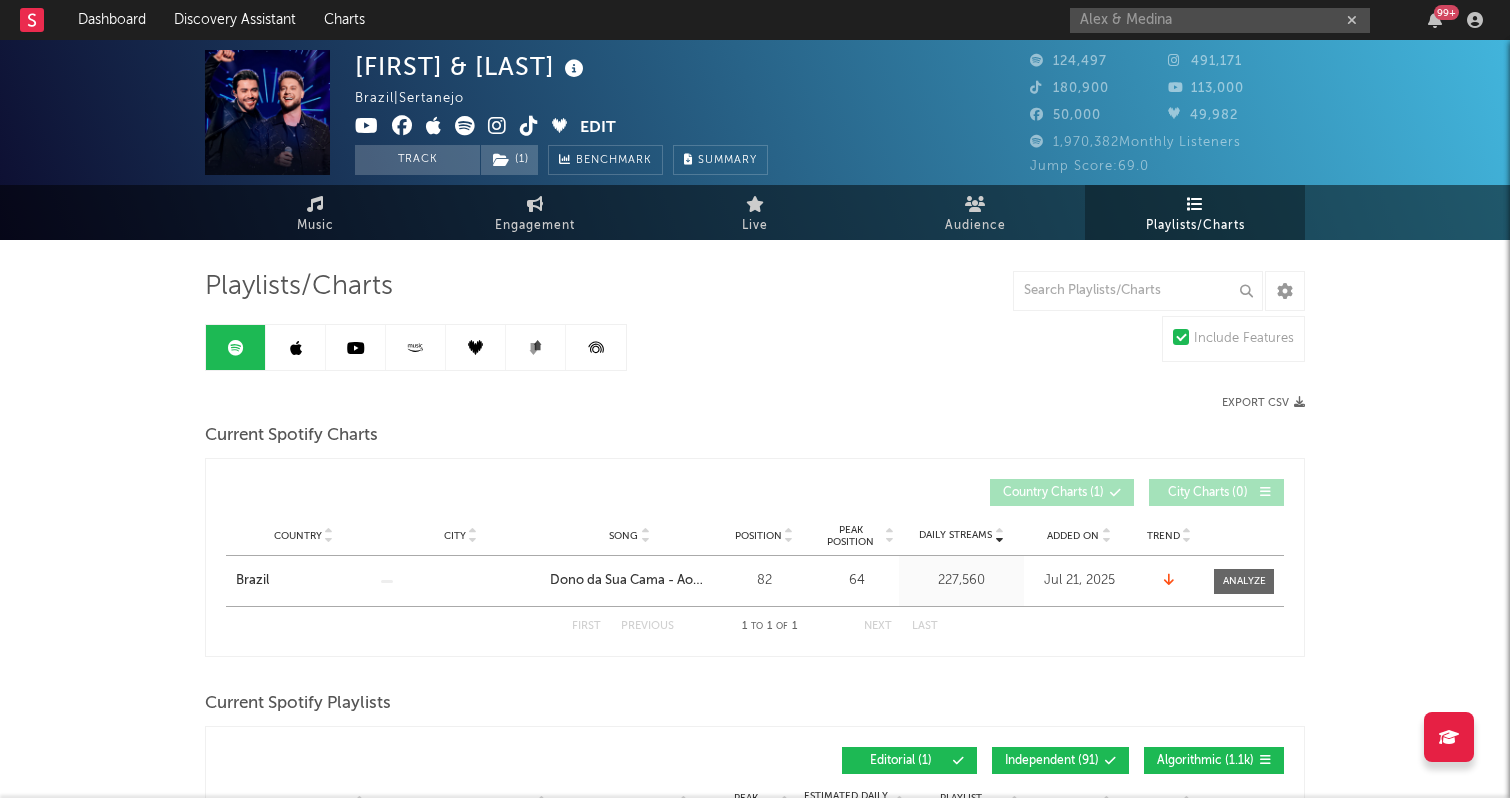type on "Alex & Medina" 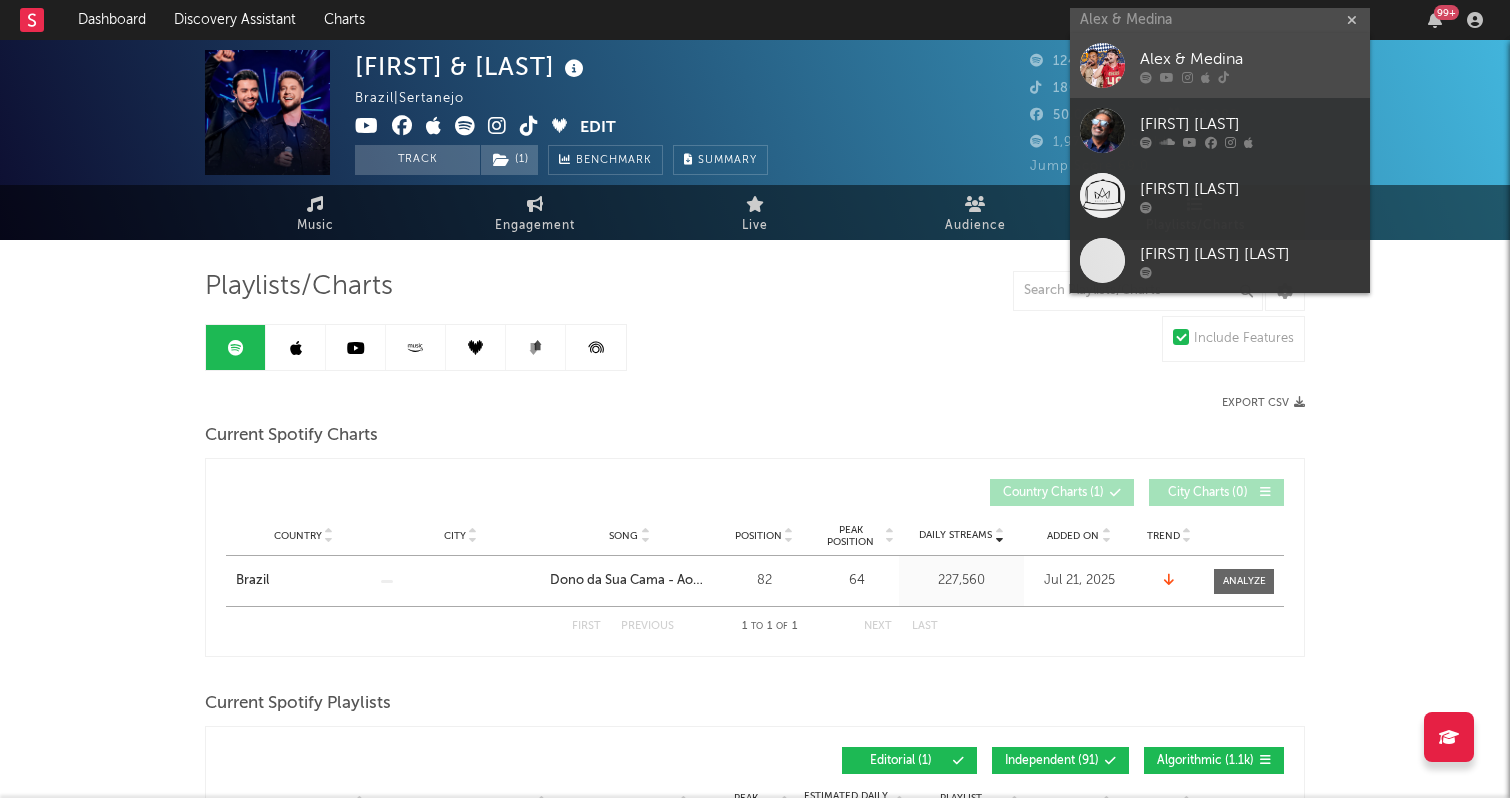 click on "Alex & Medina" at bounding box center (1250, 60) 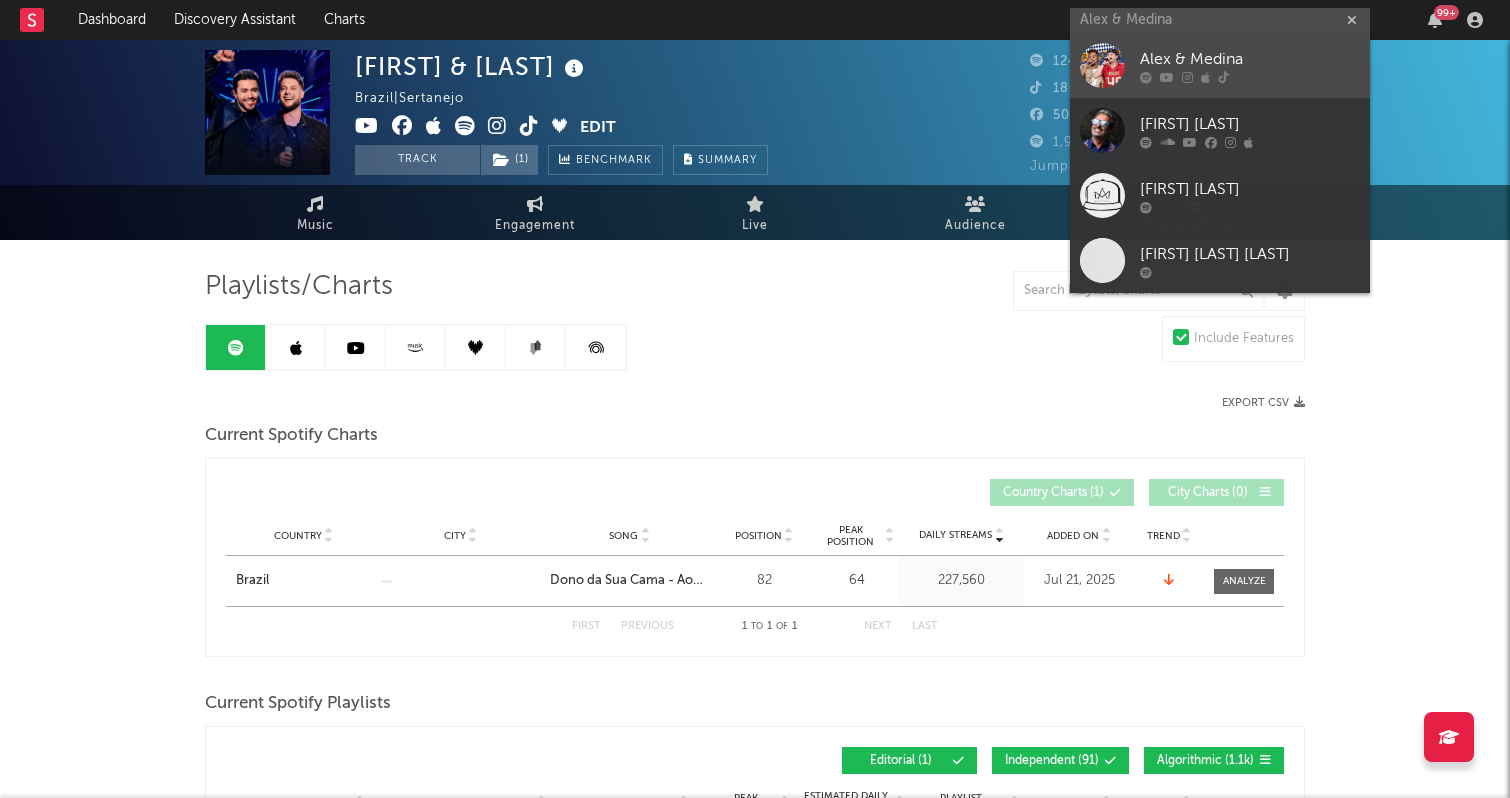 type 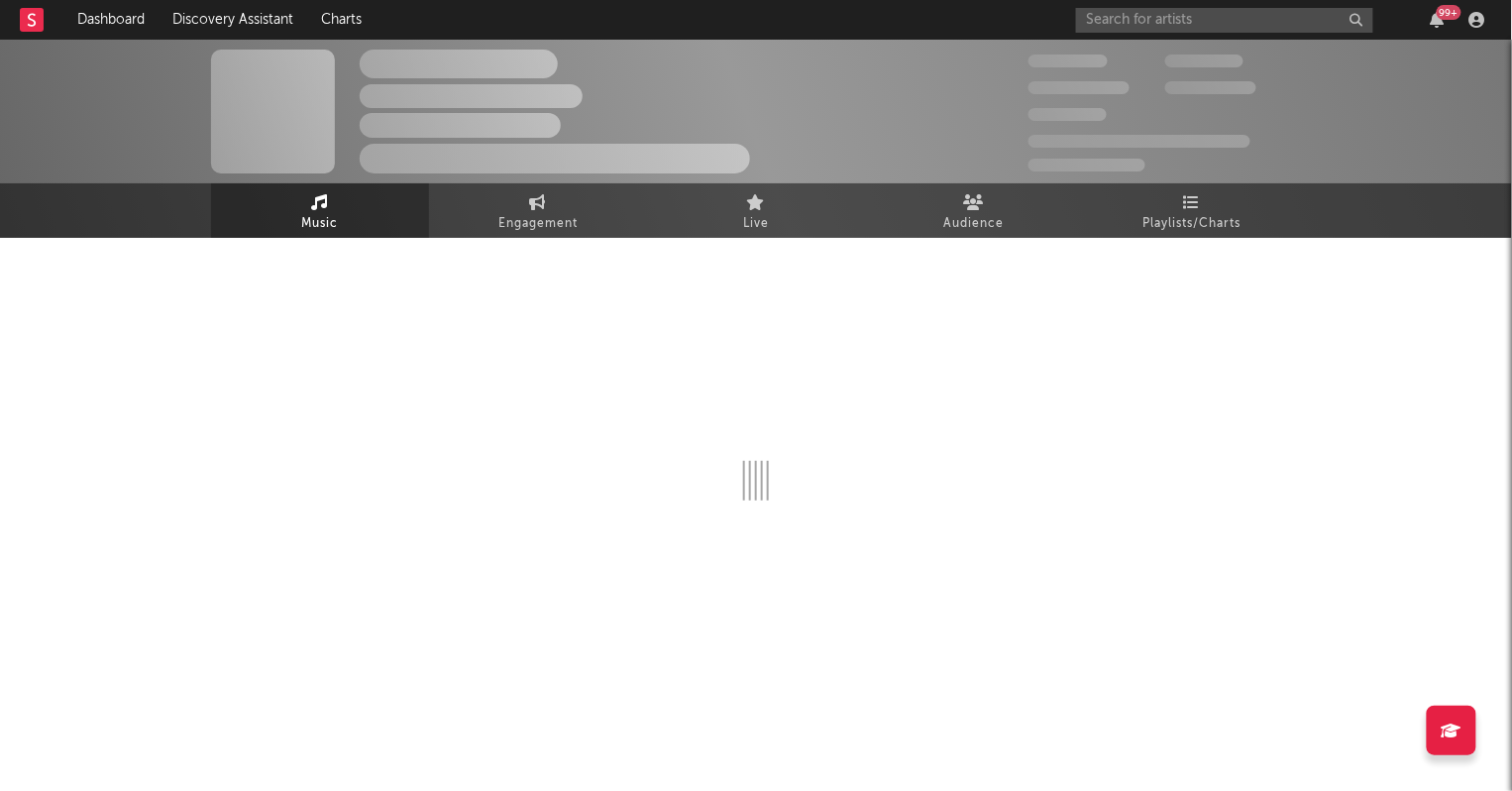 select on "1w" 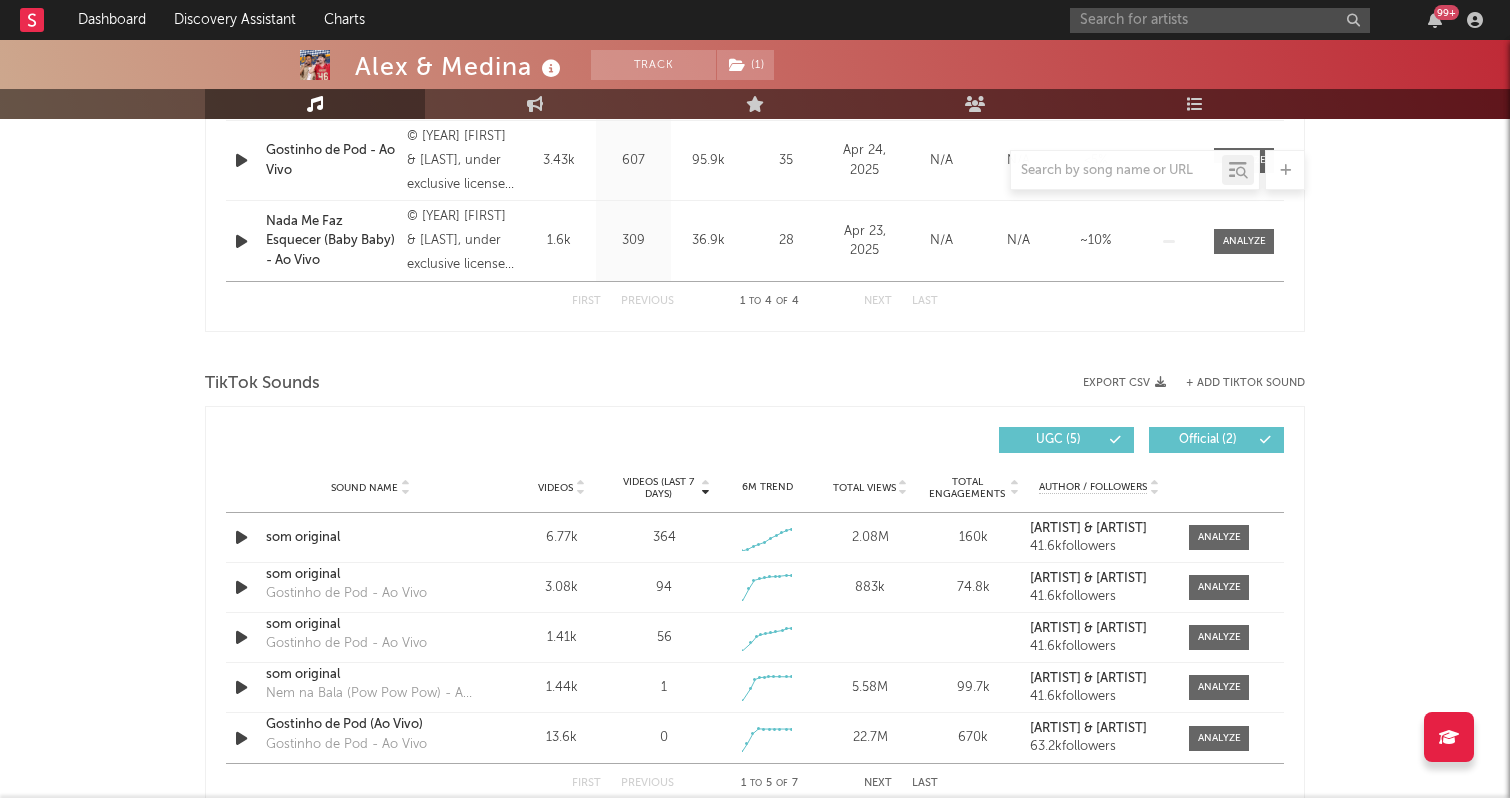 scroll, scrollTop: 1085, scrollLeft: 0, axis: vertical 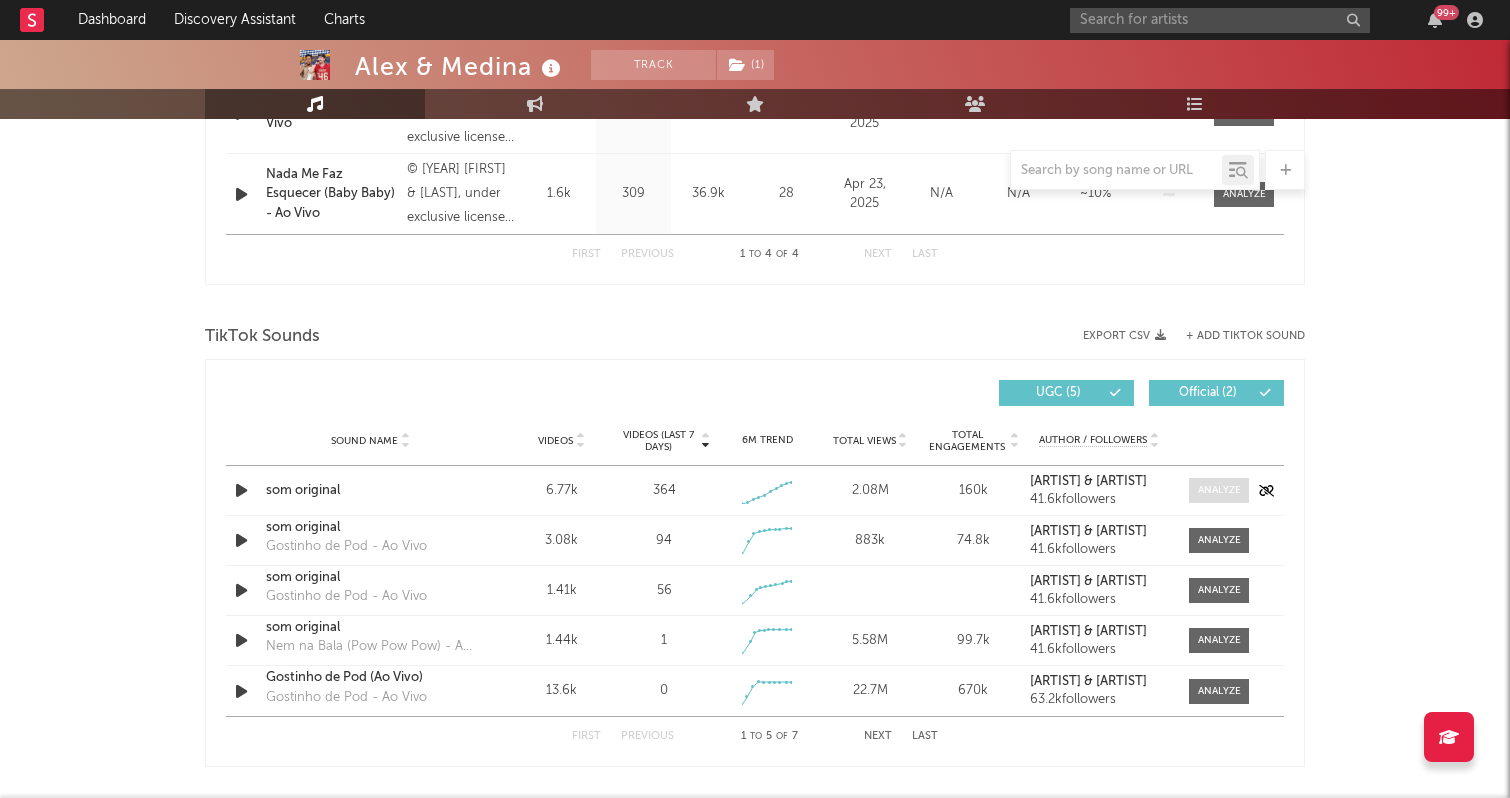 click at bounding box center [1219, 490] 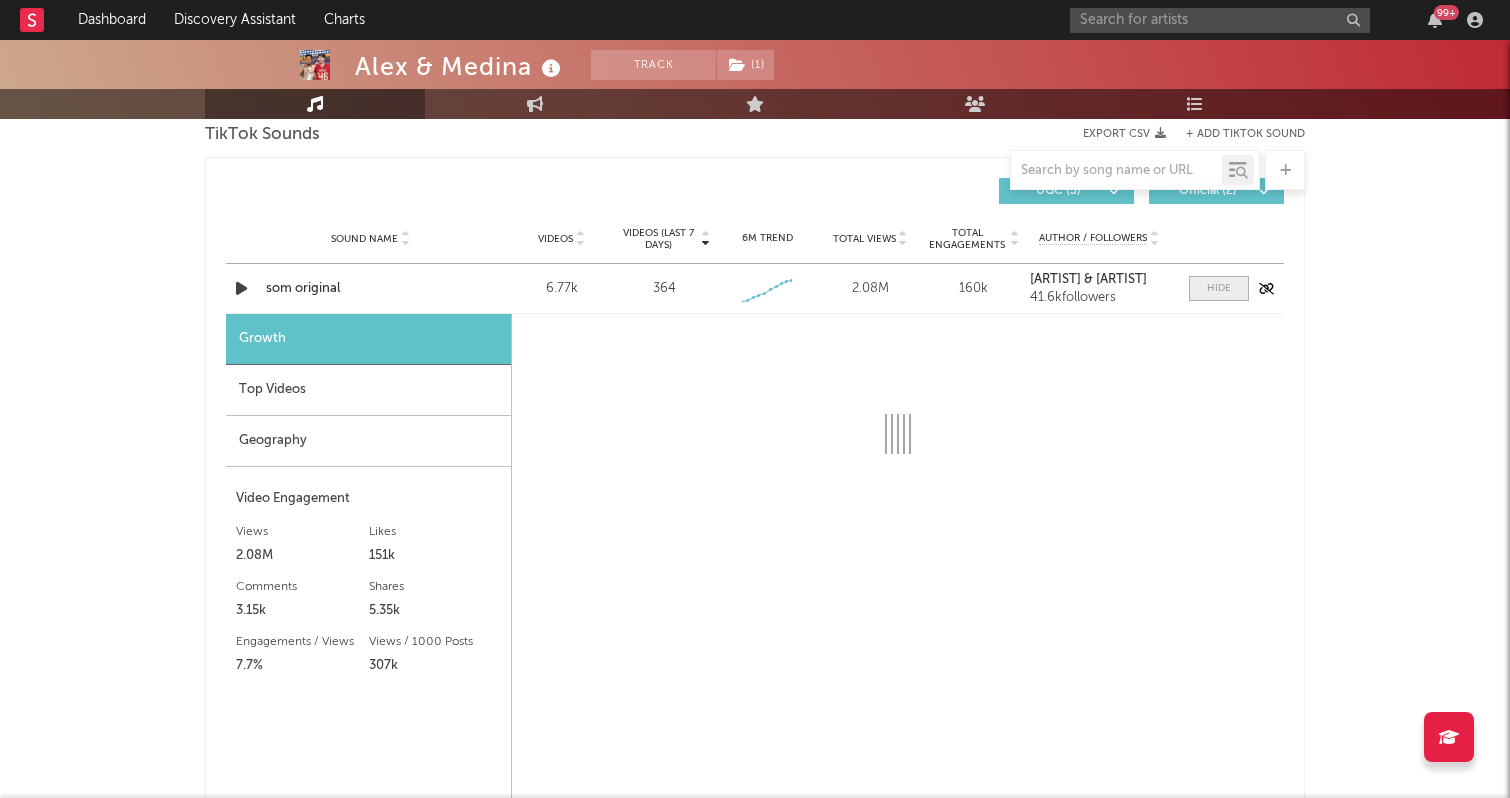 scroll, scrollTop: 1291, scrollLeft: 0, axis: vertical 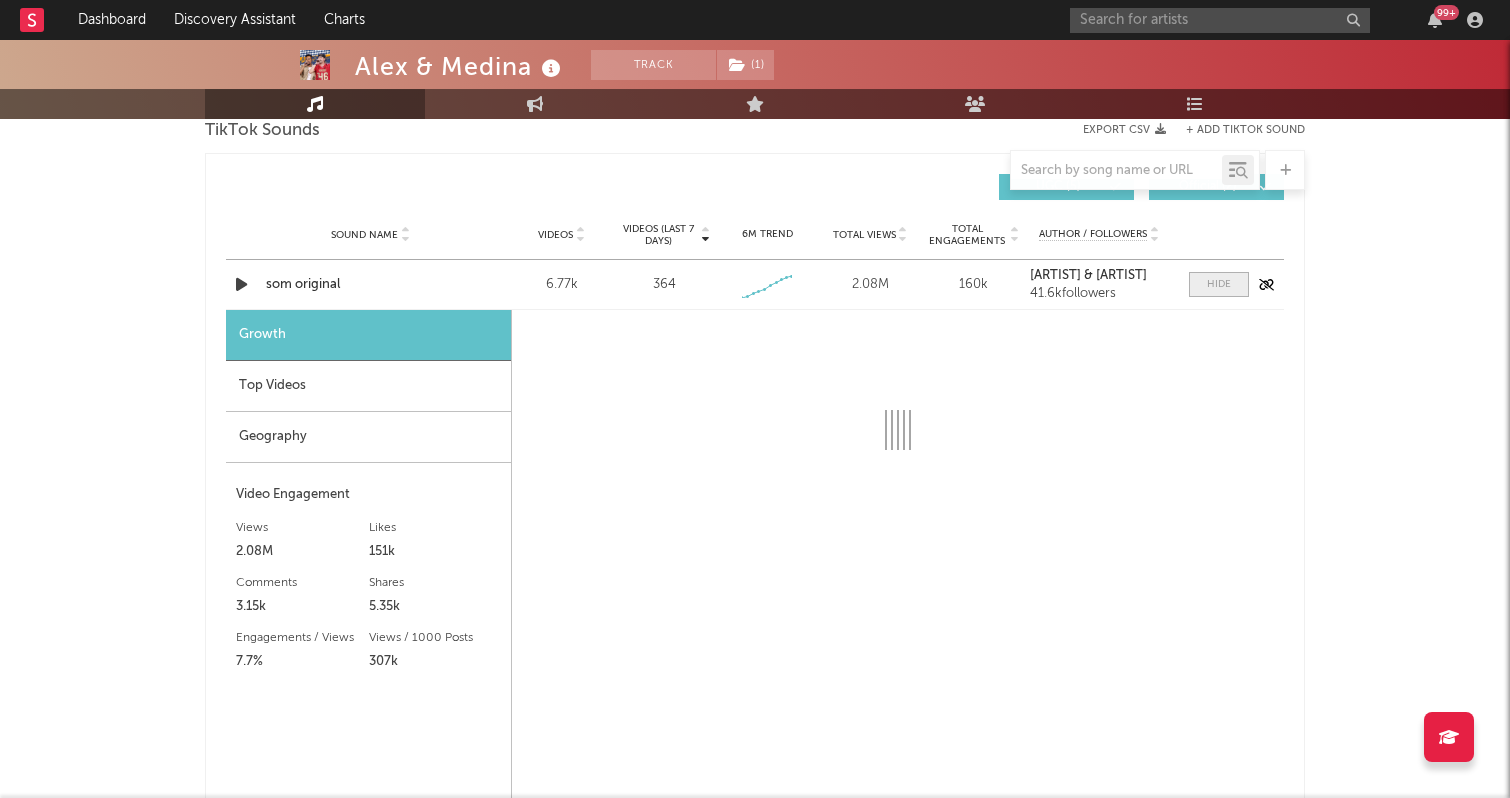 click at bounding box center (1219, 284) 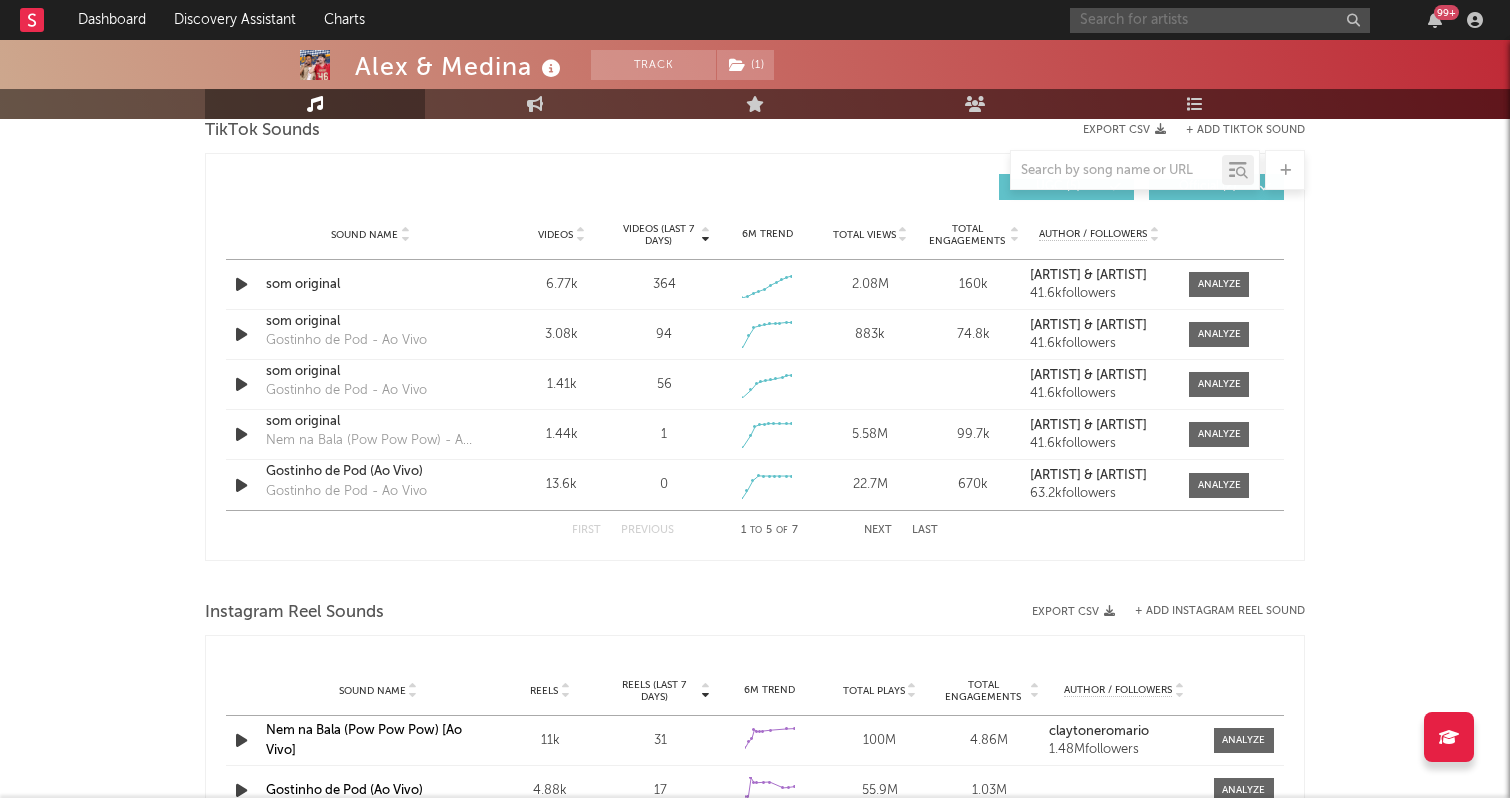 click at bounding box center (1220, 20) 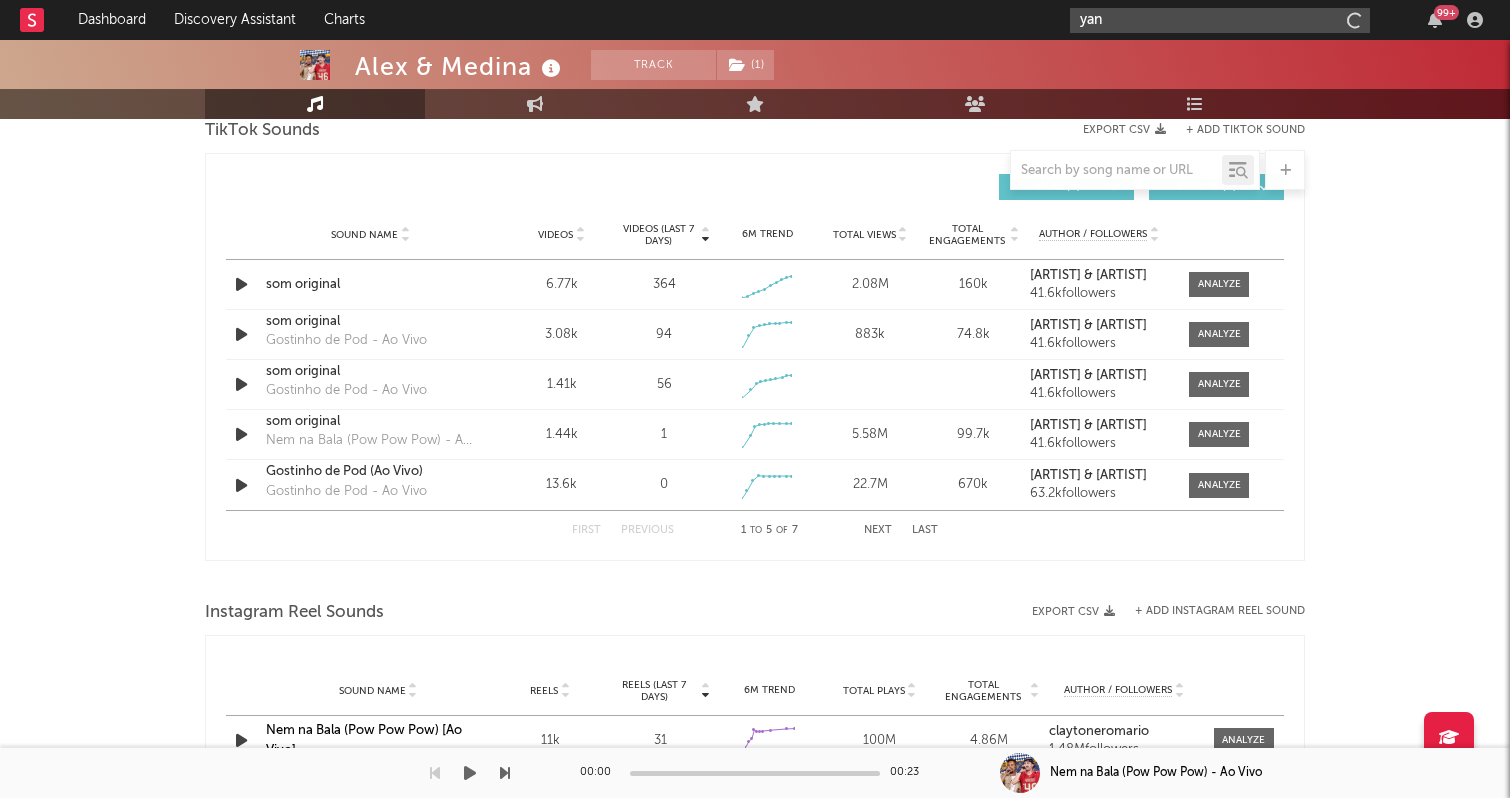 type on "yan" 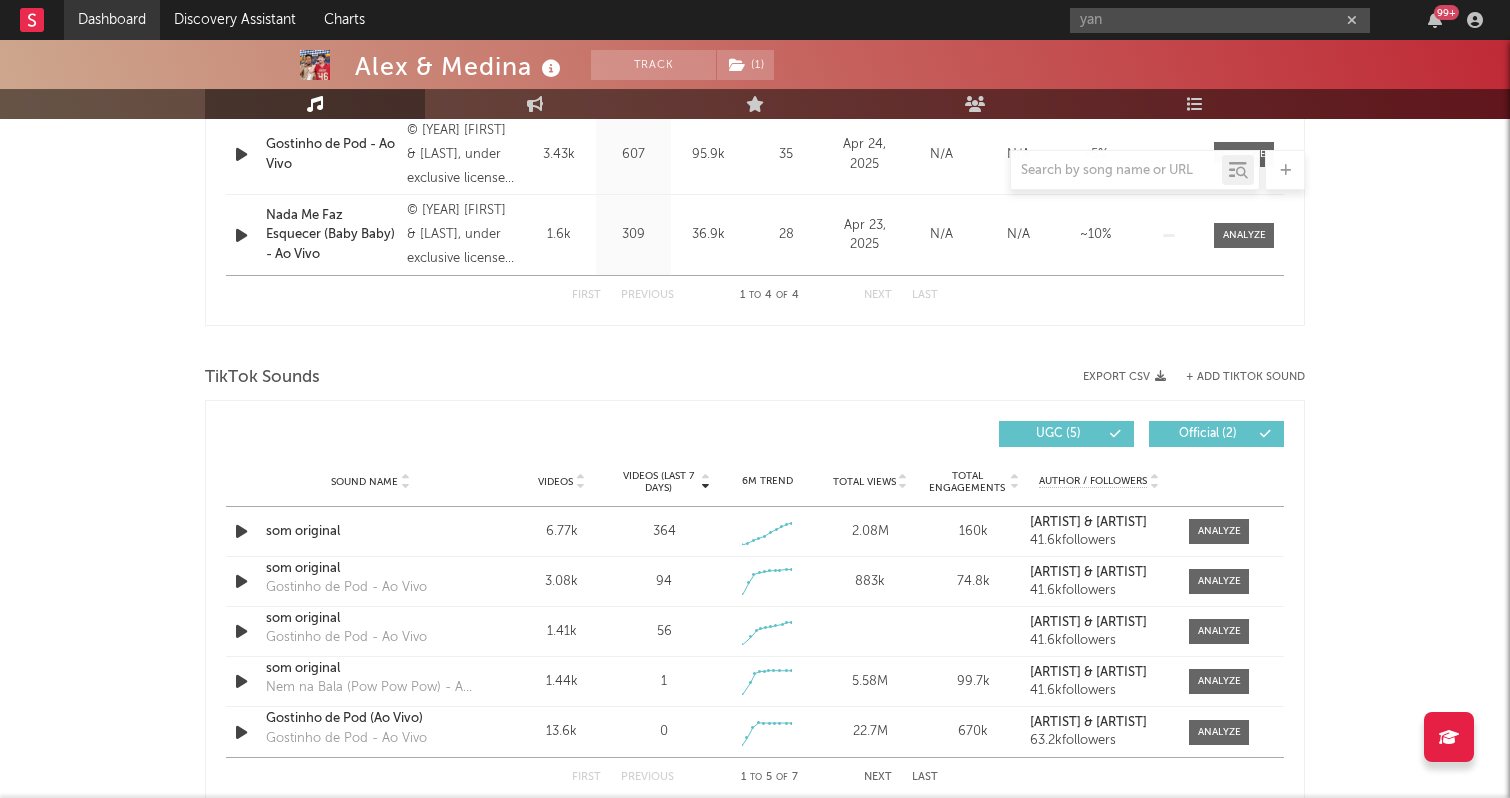 scroll, scrollTop: 0, scrollLeft: 0, axis: both 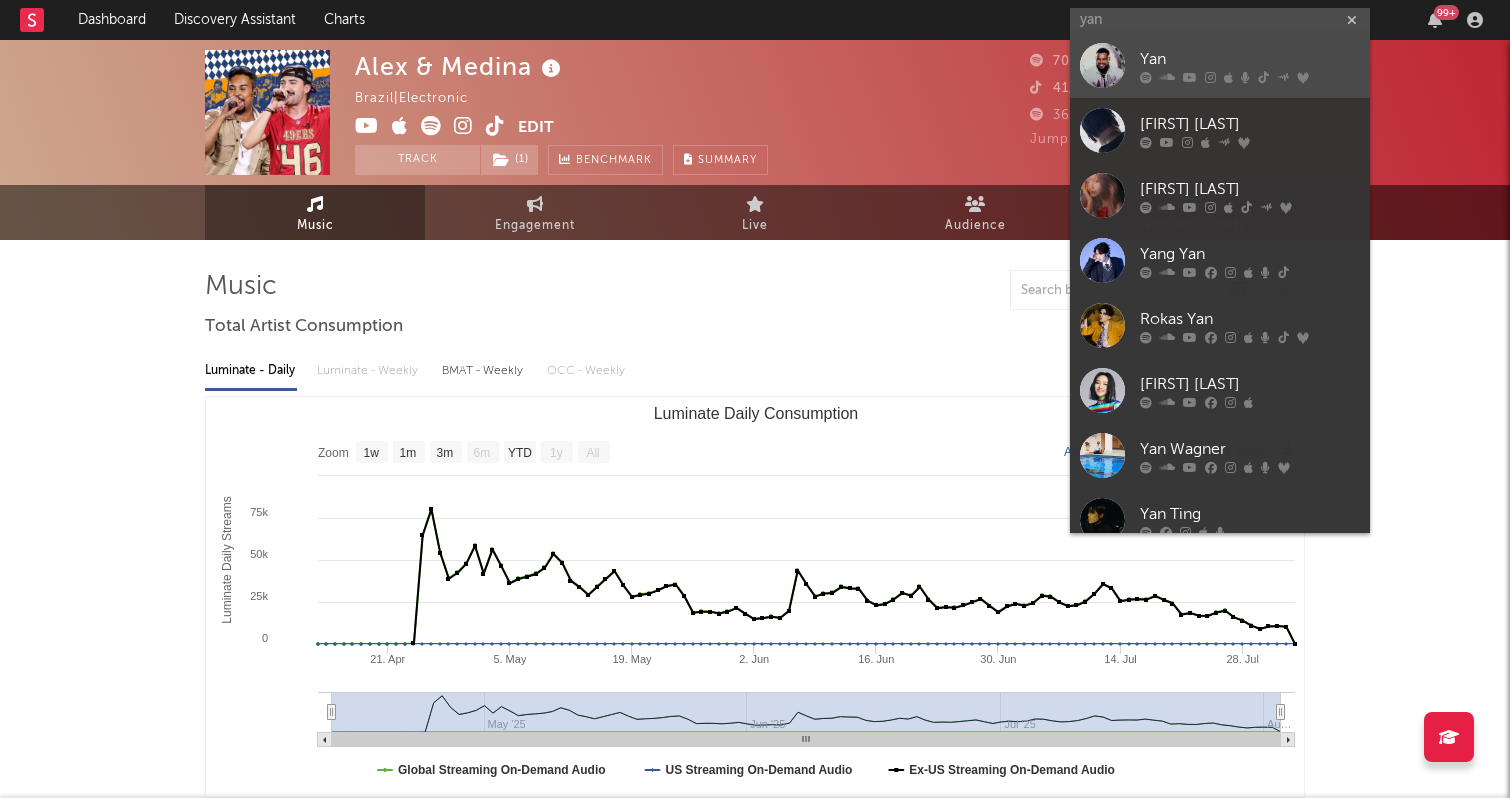 click on "Yan" at bounding box center (1250, 60) 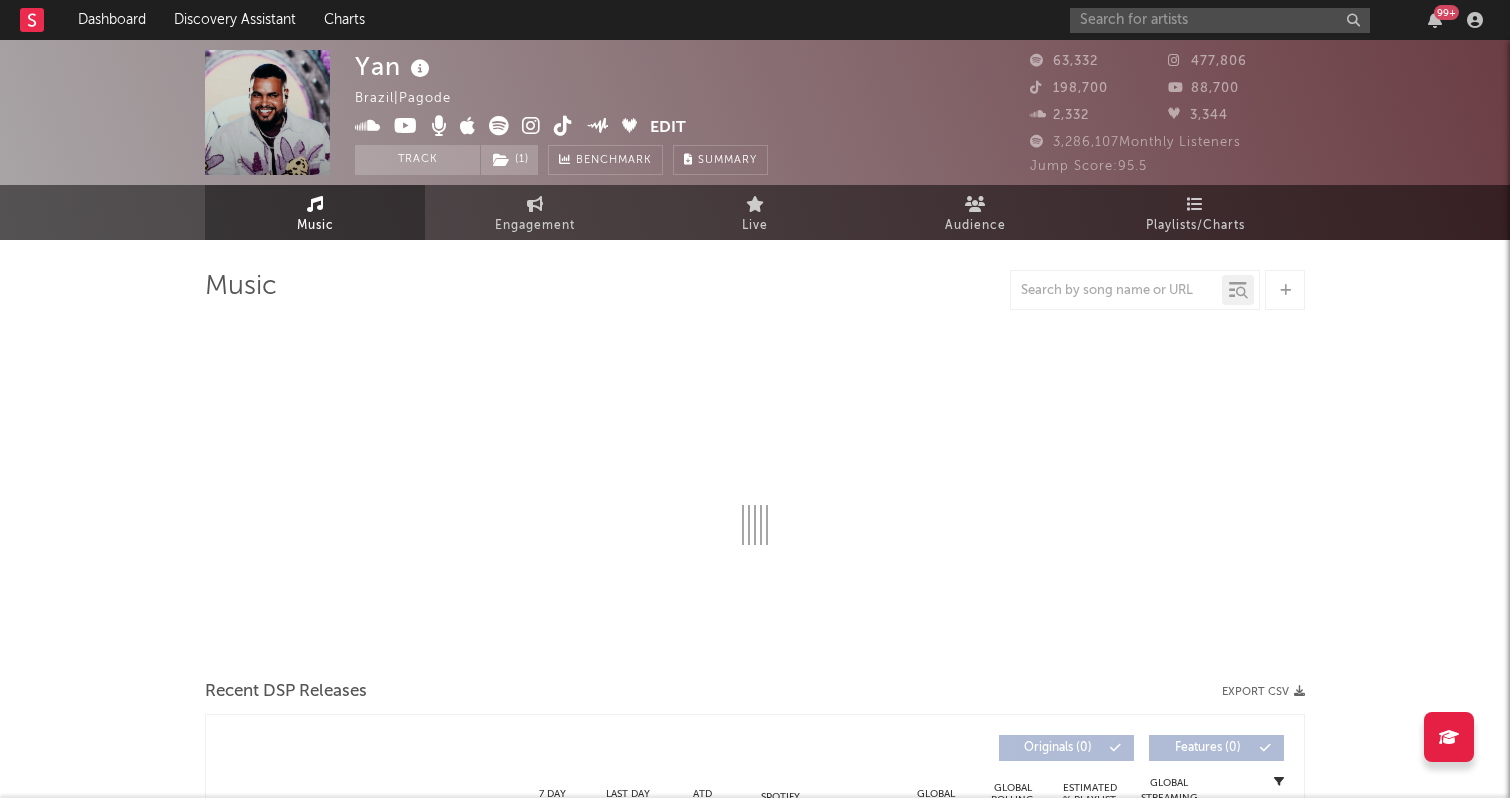 select on "6m" 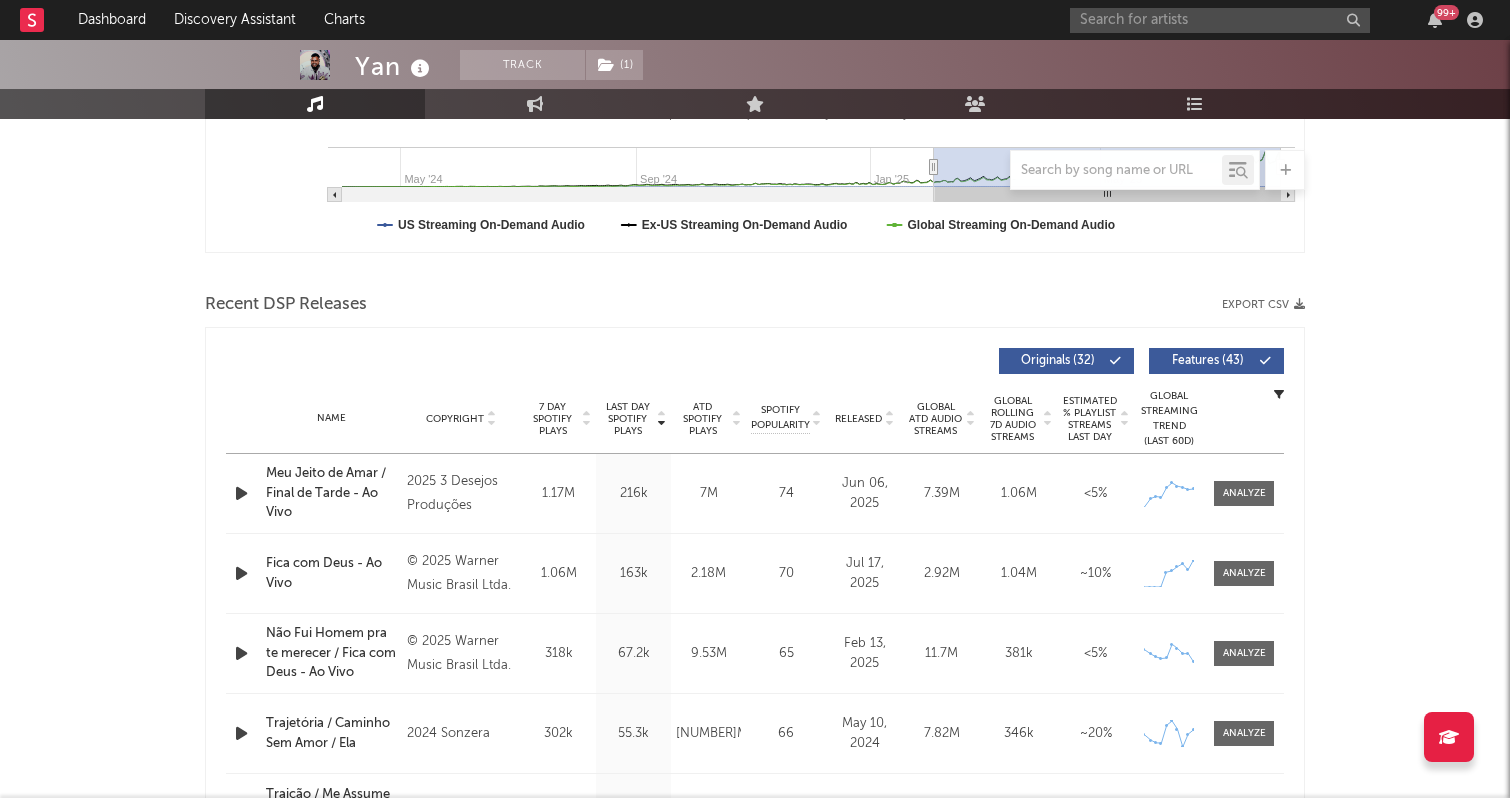 scroll, scrollTop: 0, scrollLeft: 0, axis: both 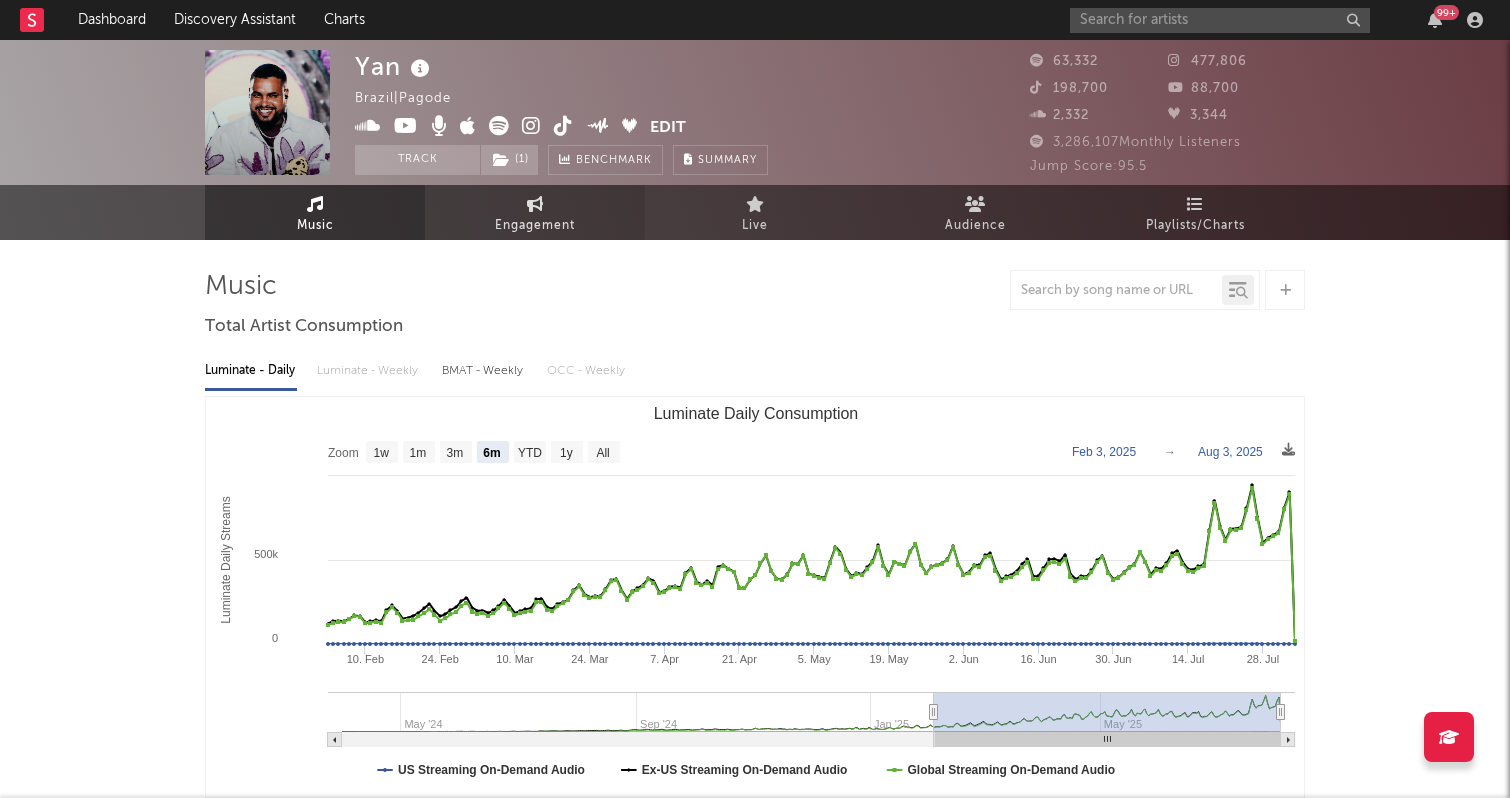 click on "Engagement" at bounding box center (535, 212) 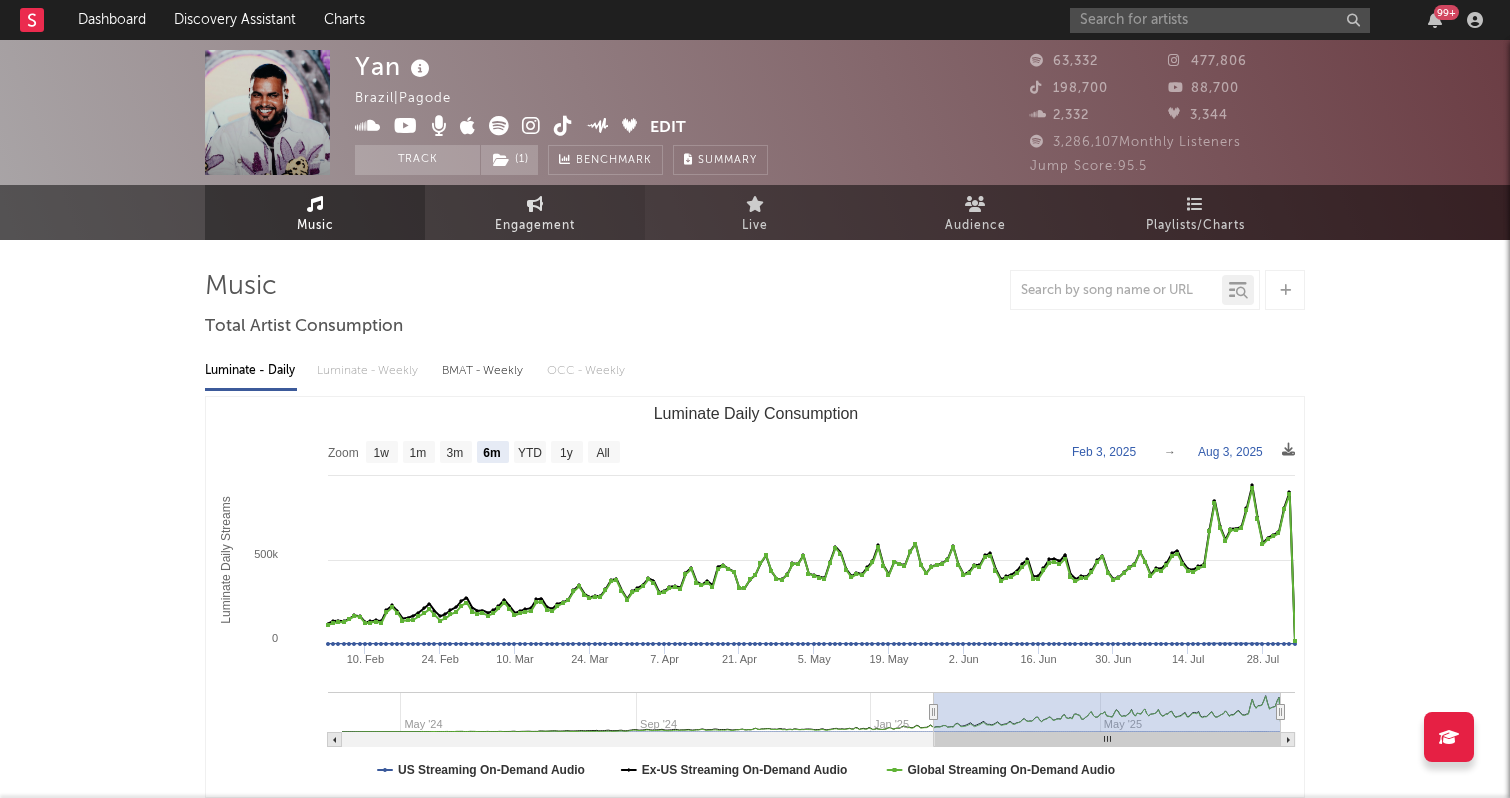select on "1w" 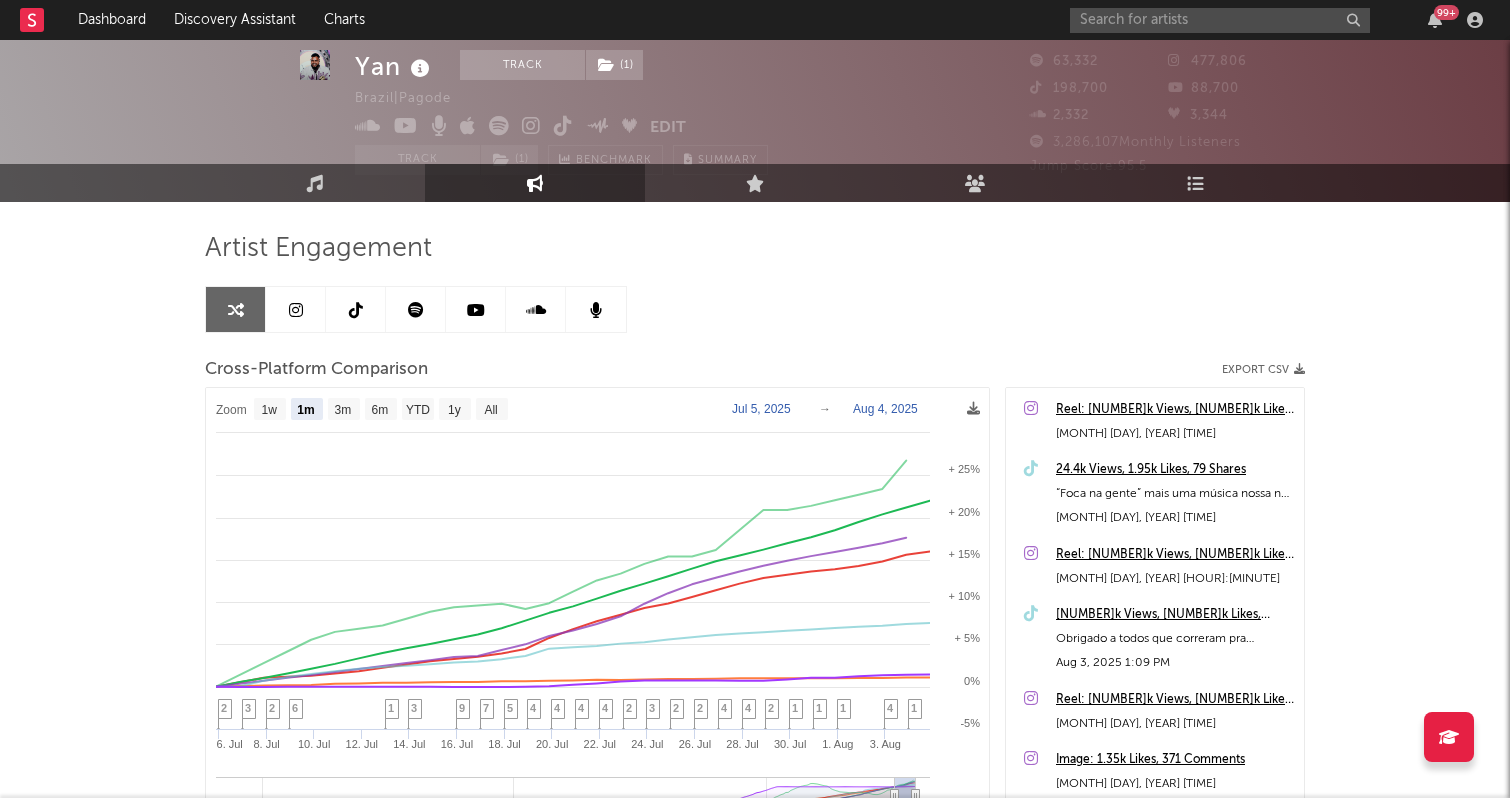 scroll, scrollTop: 40, scrollLeft: 0, axis: vertical 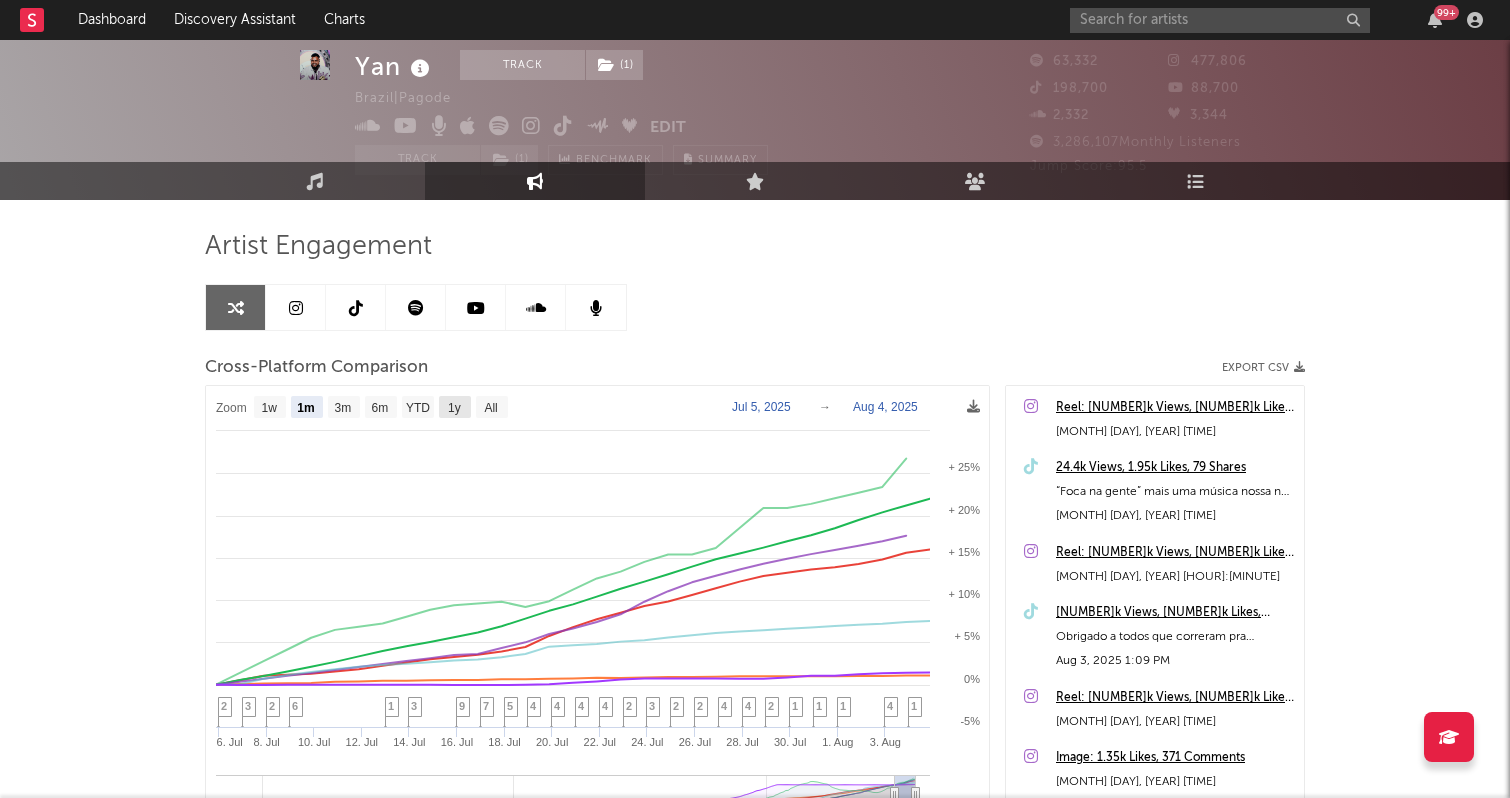 click on "1y" 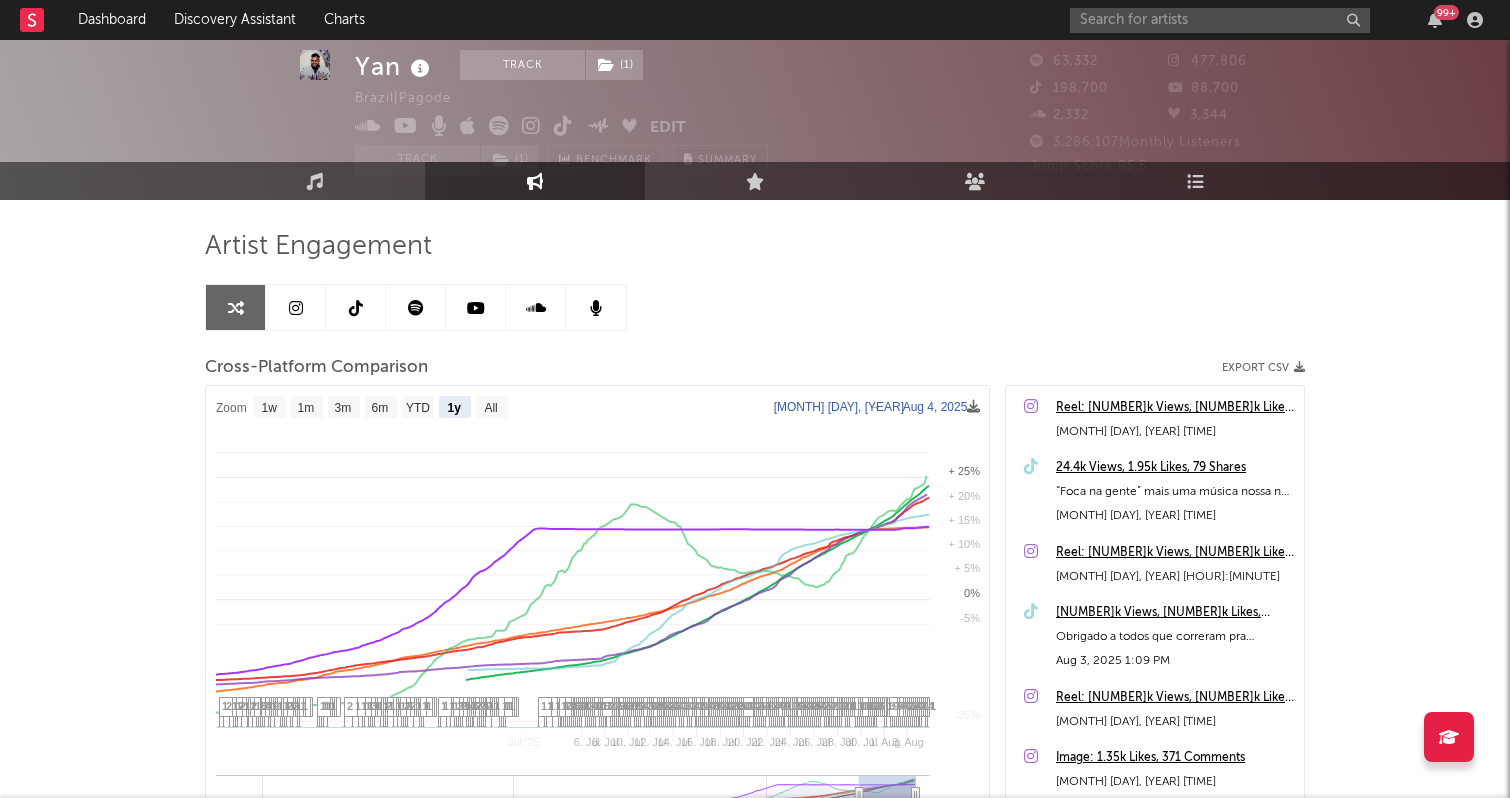 select on "1y" 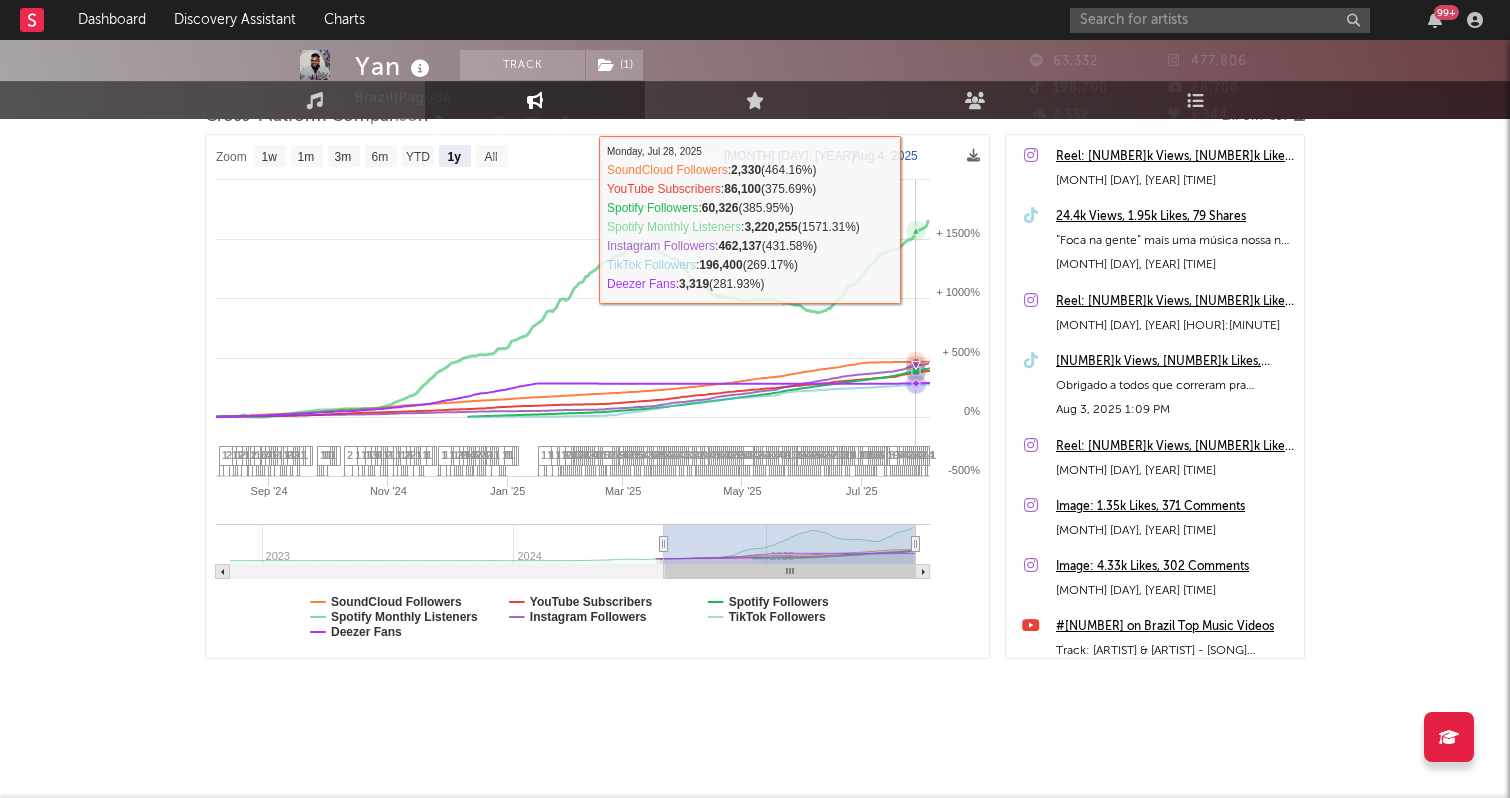 scroll, scrollTop: 0, scrollLeft: 0, axis: both 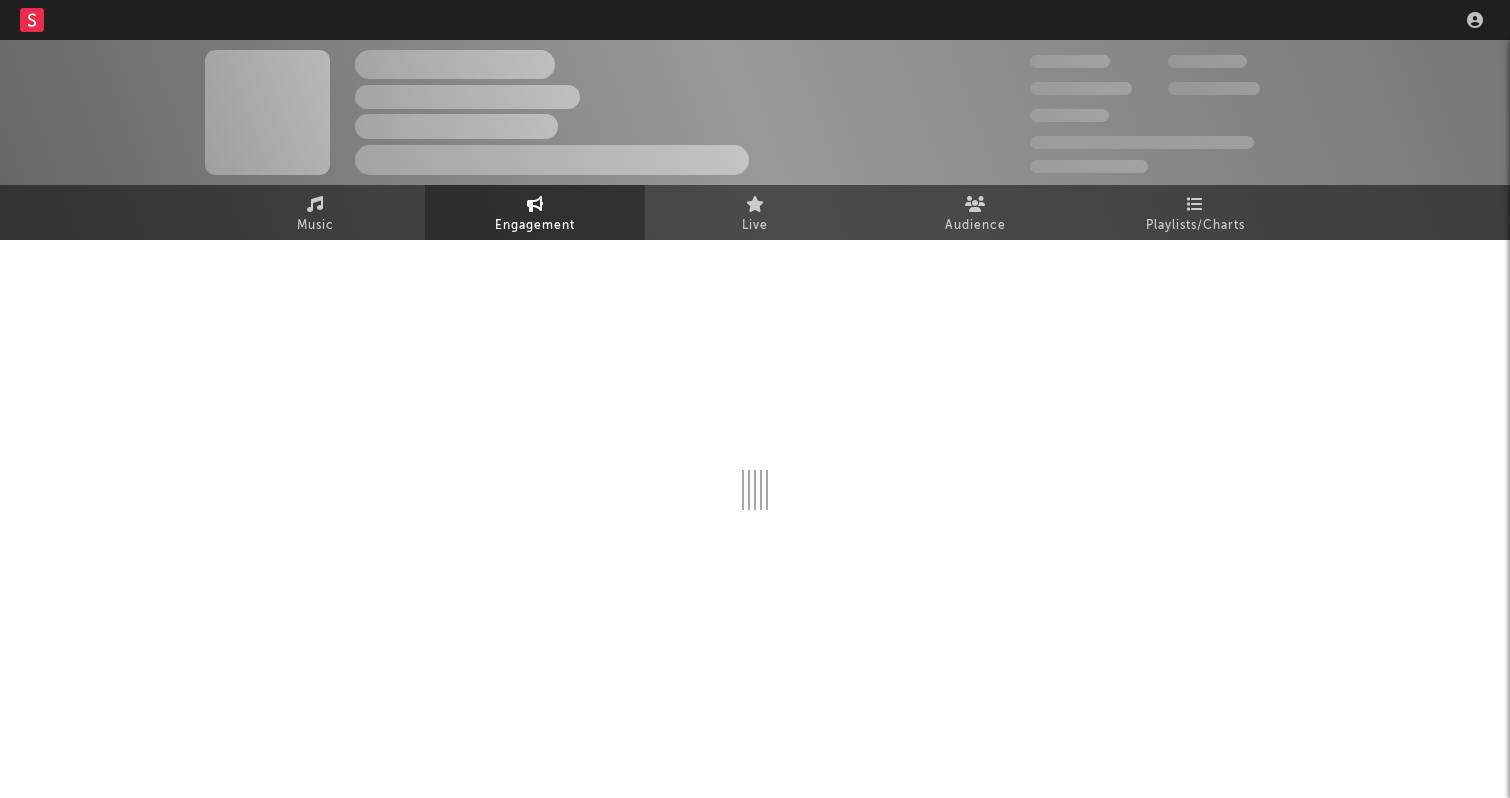 select on "1w" 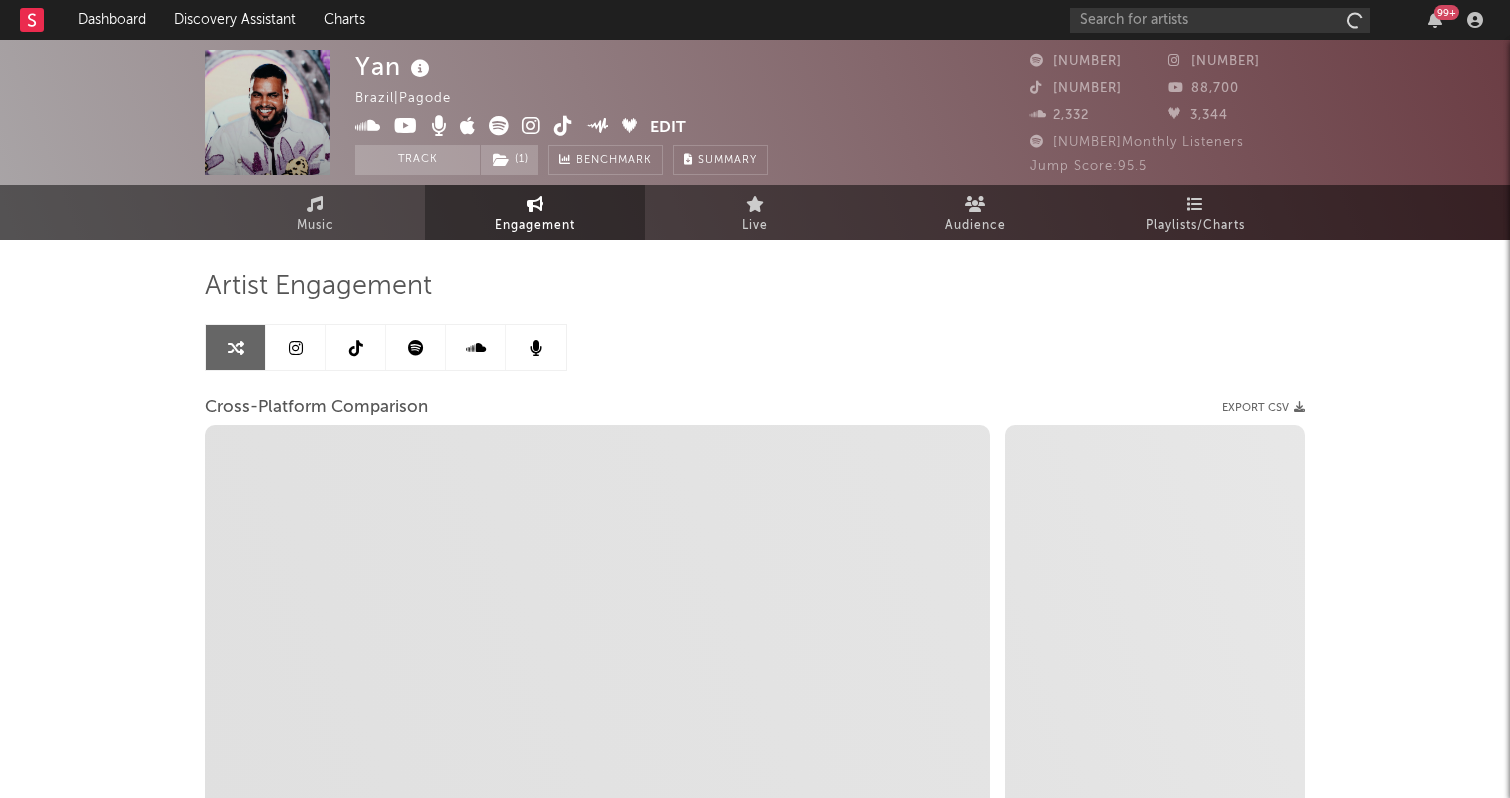 select on "1m" 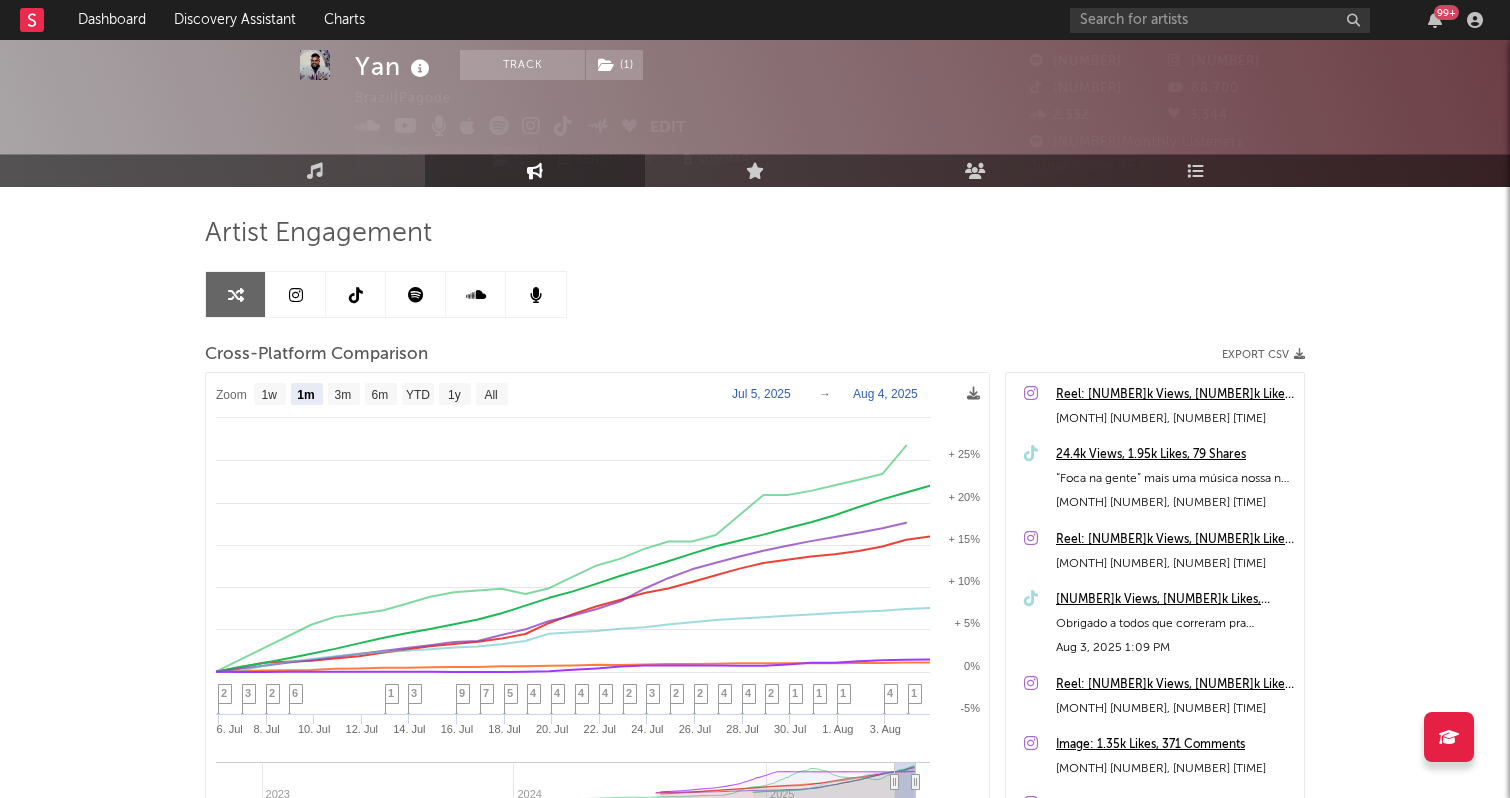 scroll, scrollTop: 0, scrollLeft: 0, axis: both 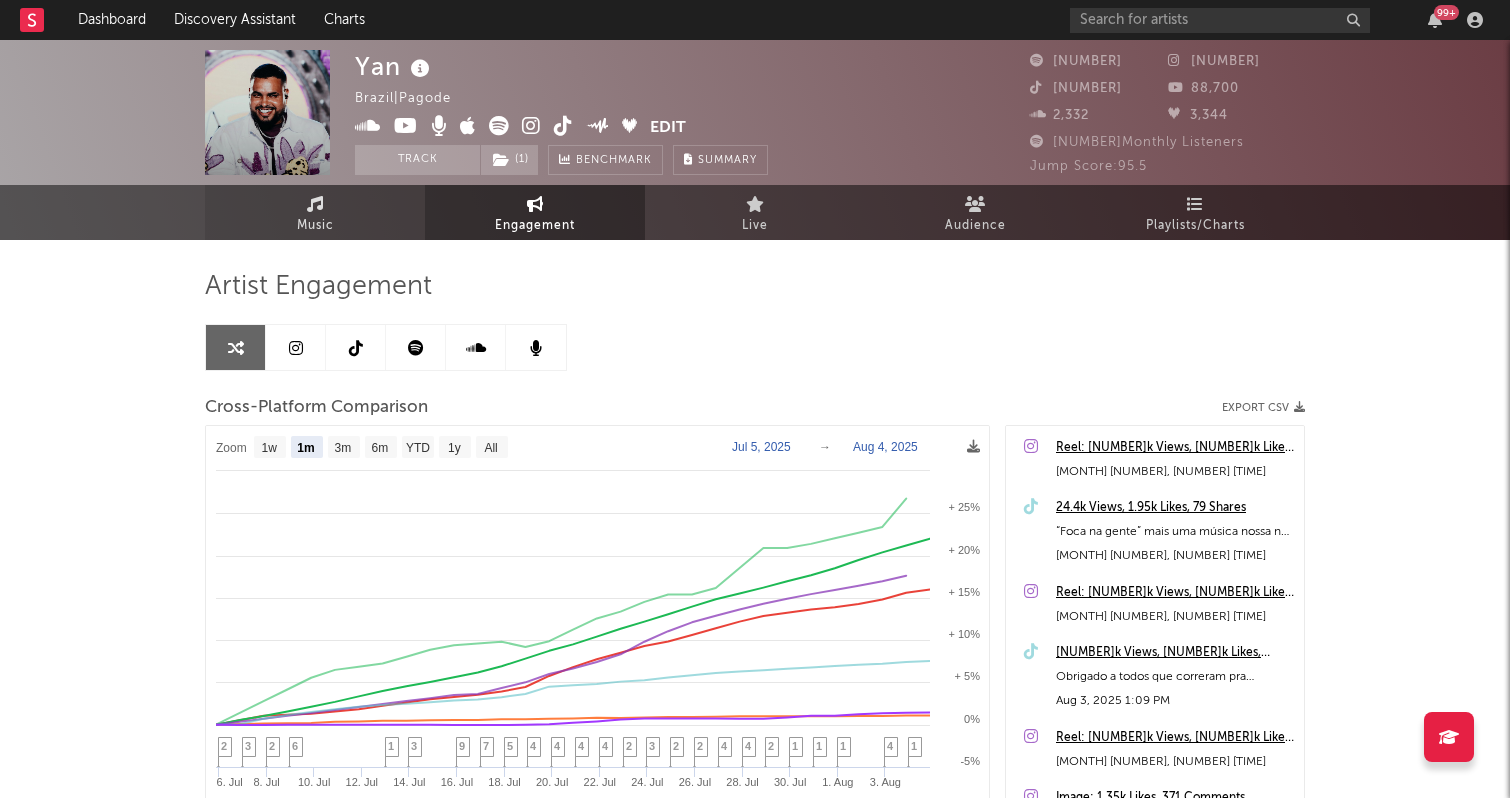 click on "Music" at bounding box center (315, 212) 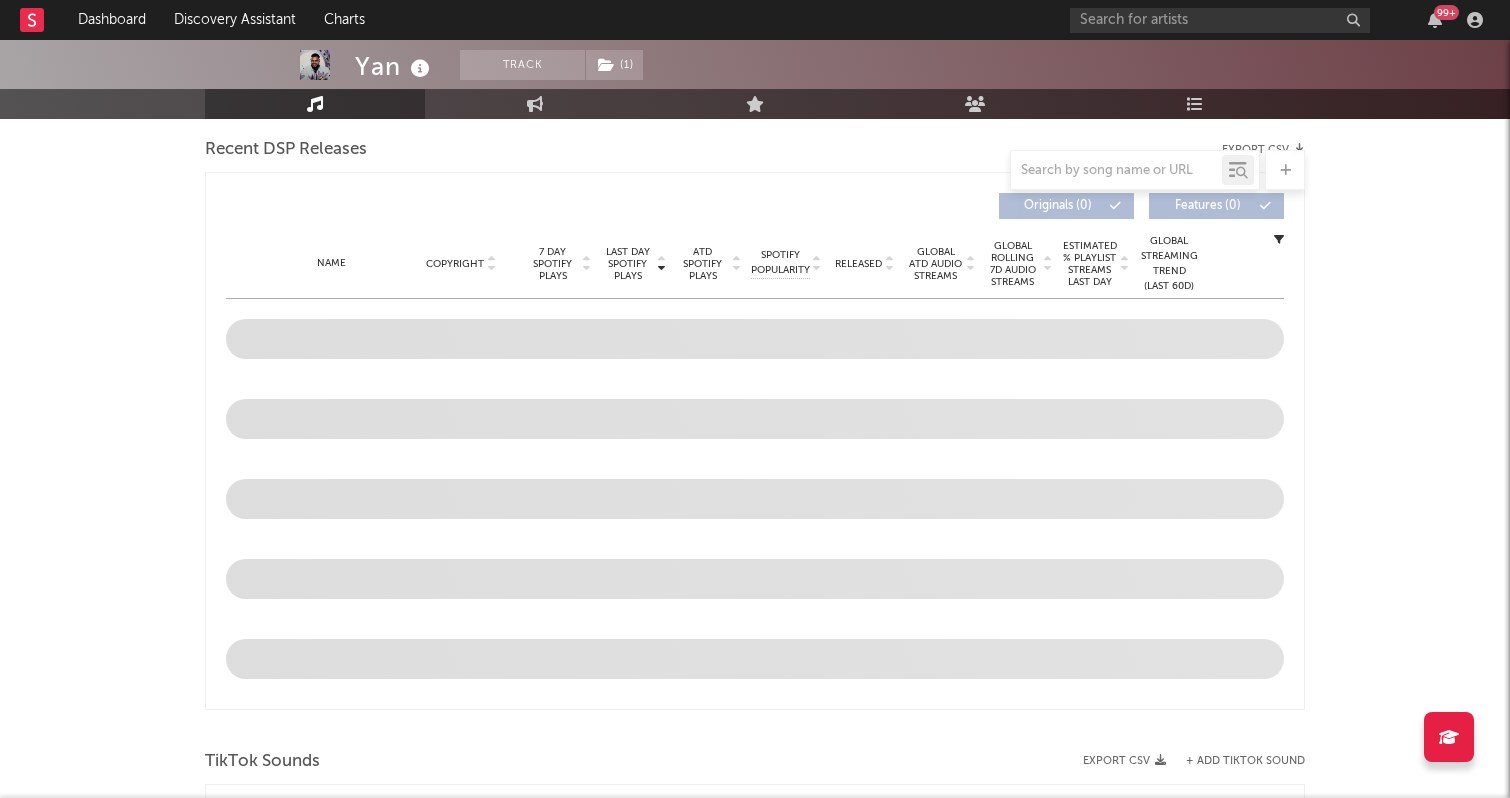 scroll, scrollTop: 710, scrollLeft: 0, axis: vertical 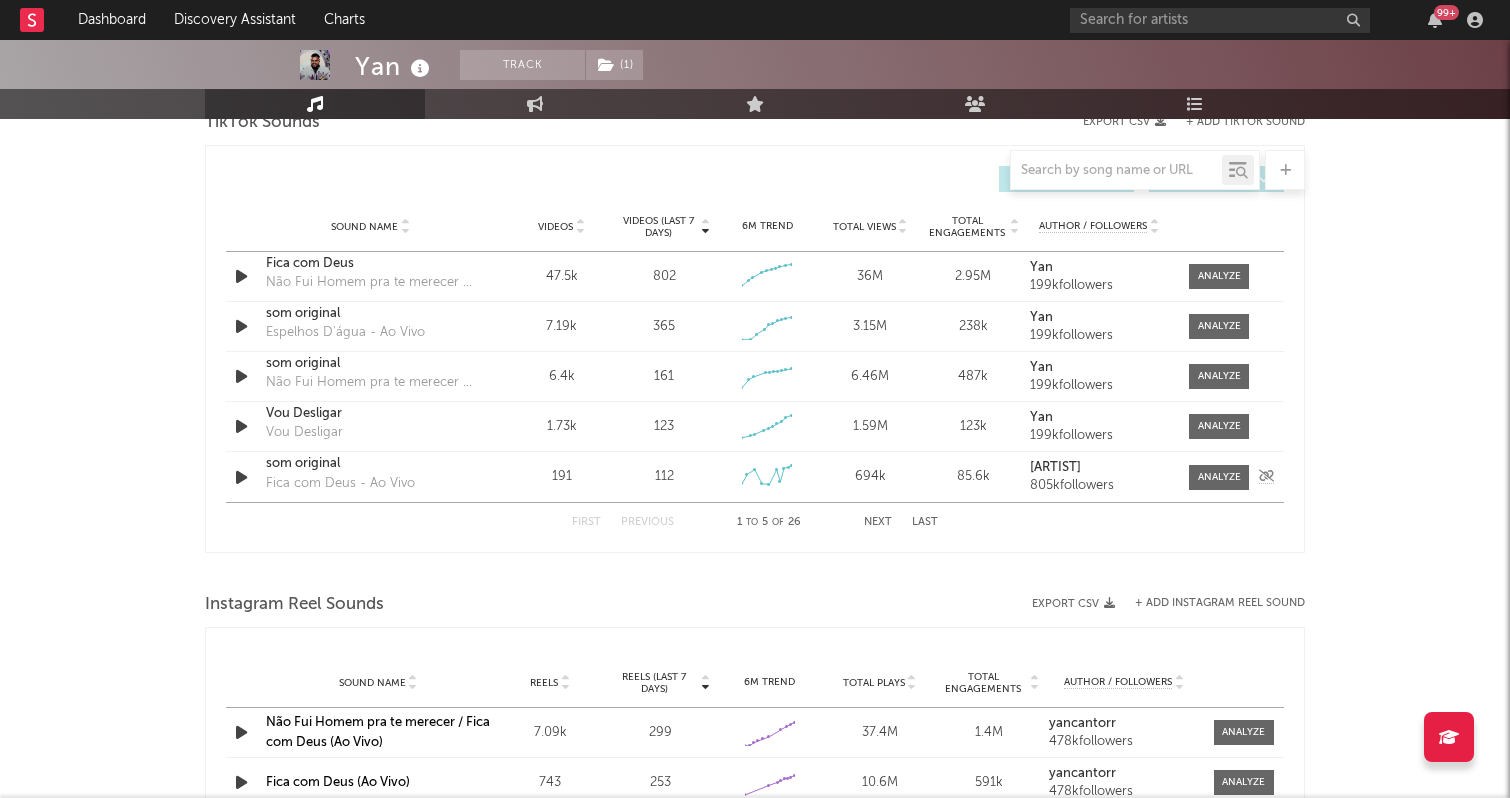 select on "6m" 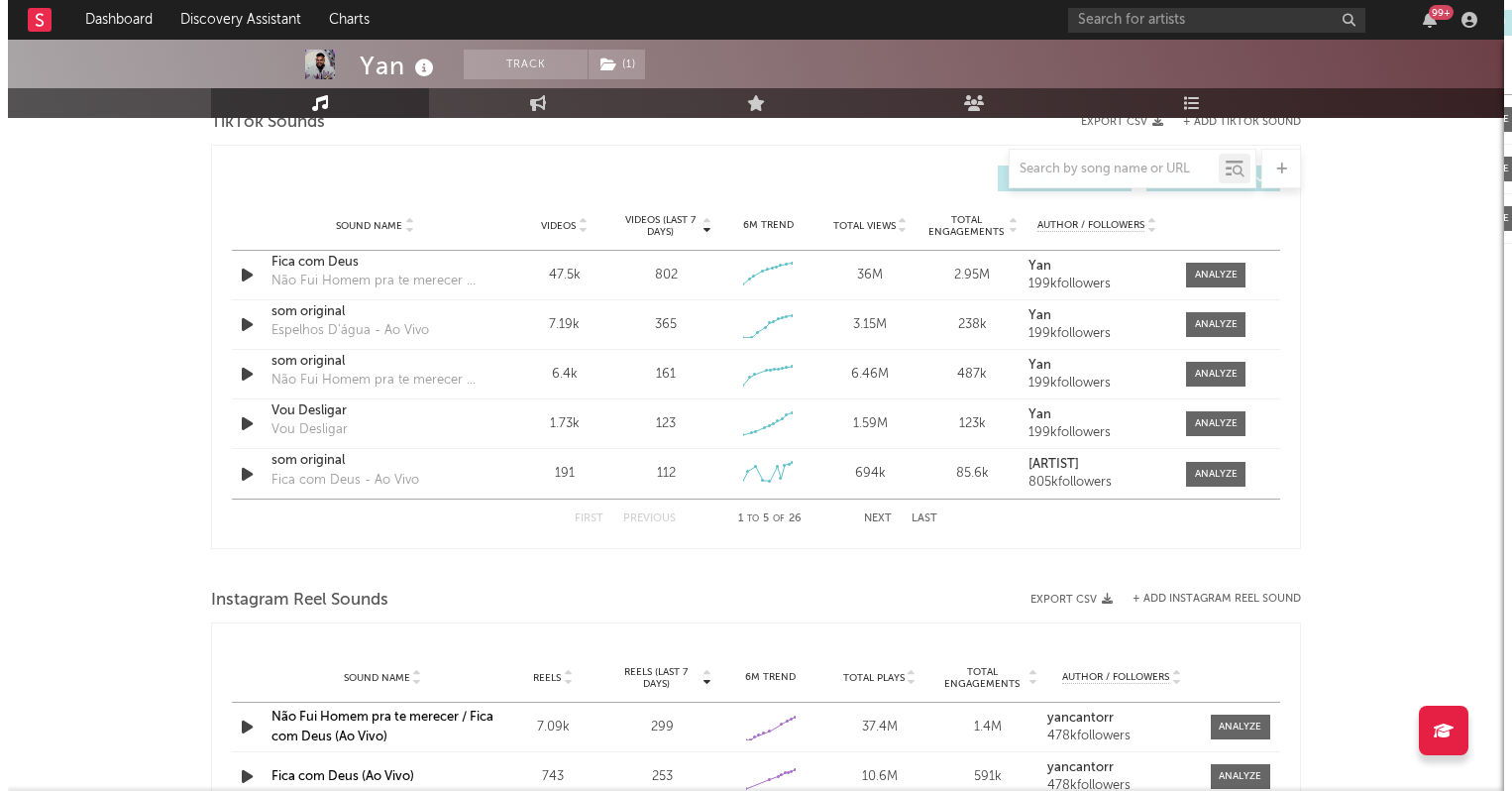 scroll, scrollTop: 1305, scrollLeft: 0, axis: vertical 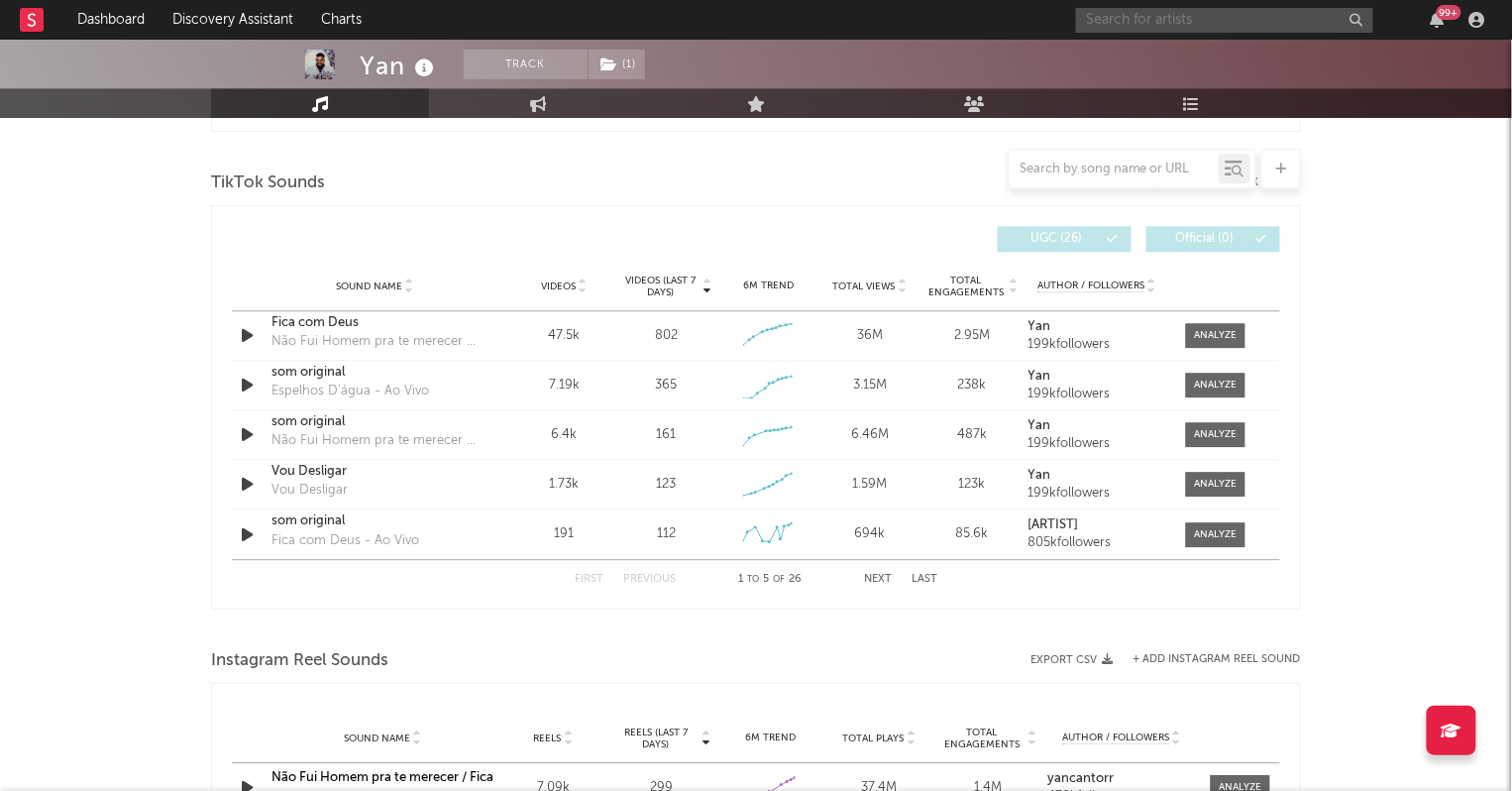 click at bounding box center (1225, 20) 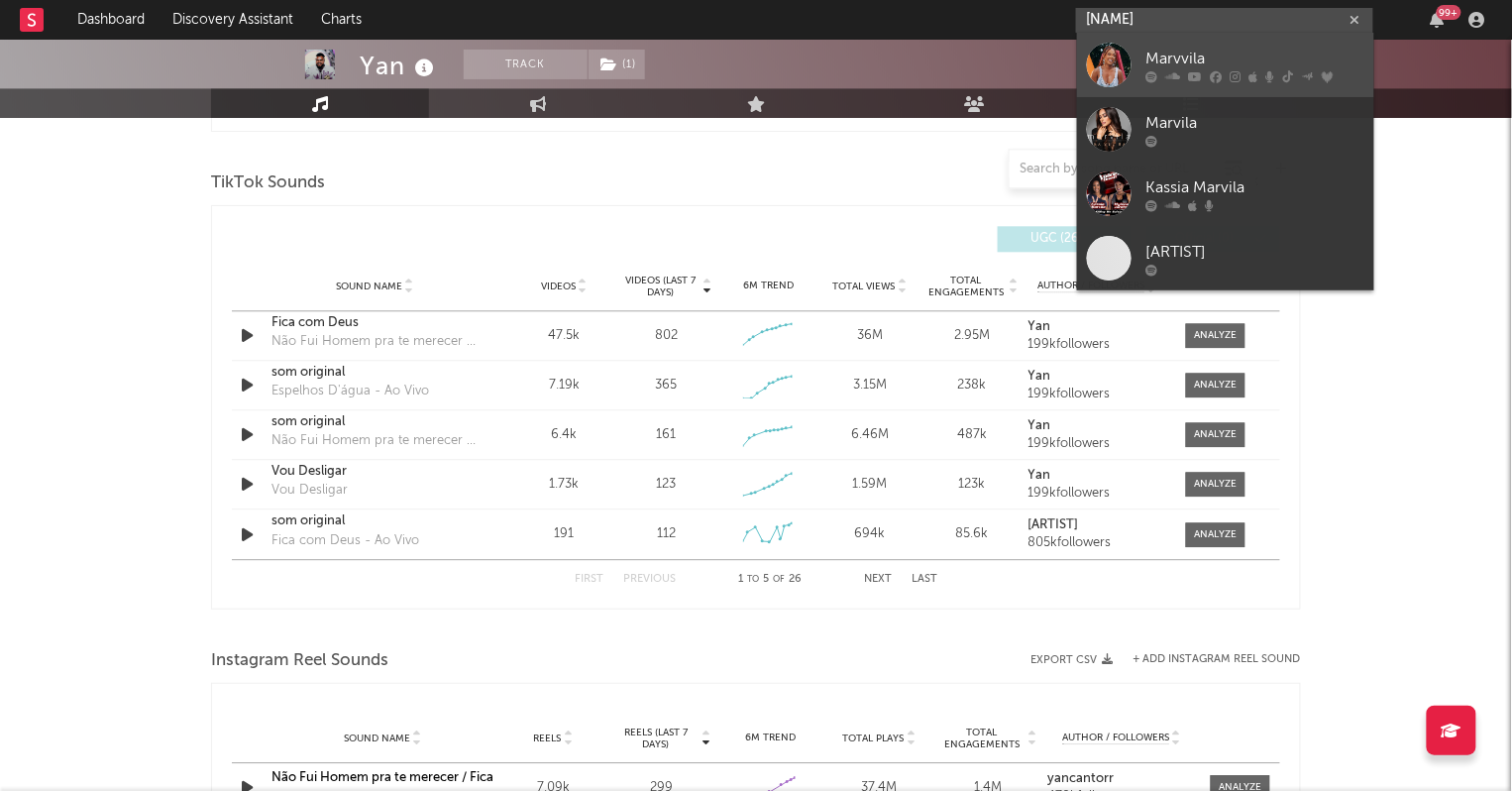 type on "[NAME]" 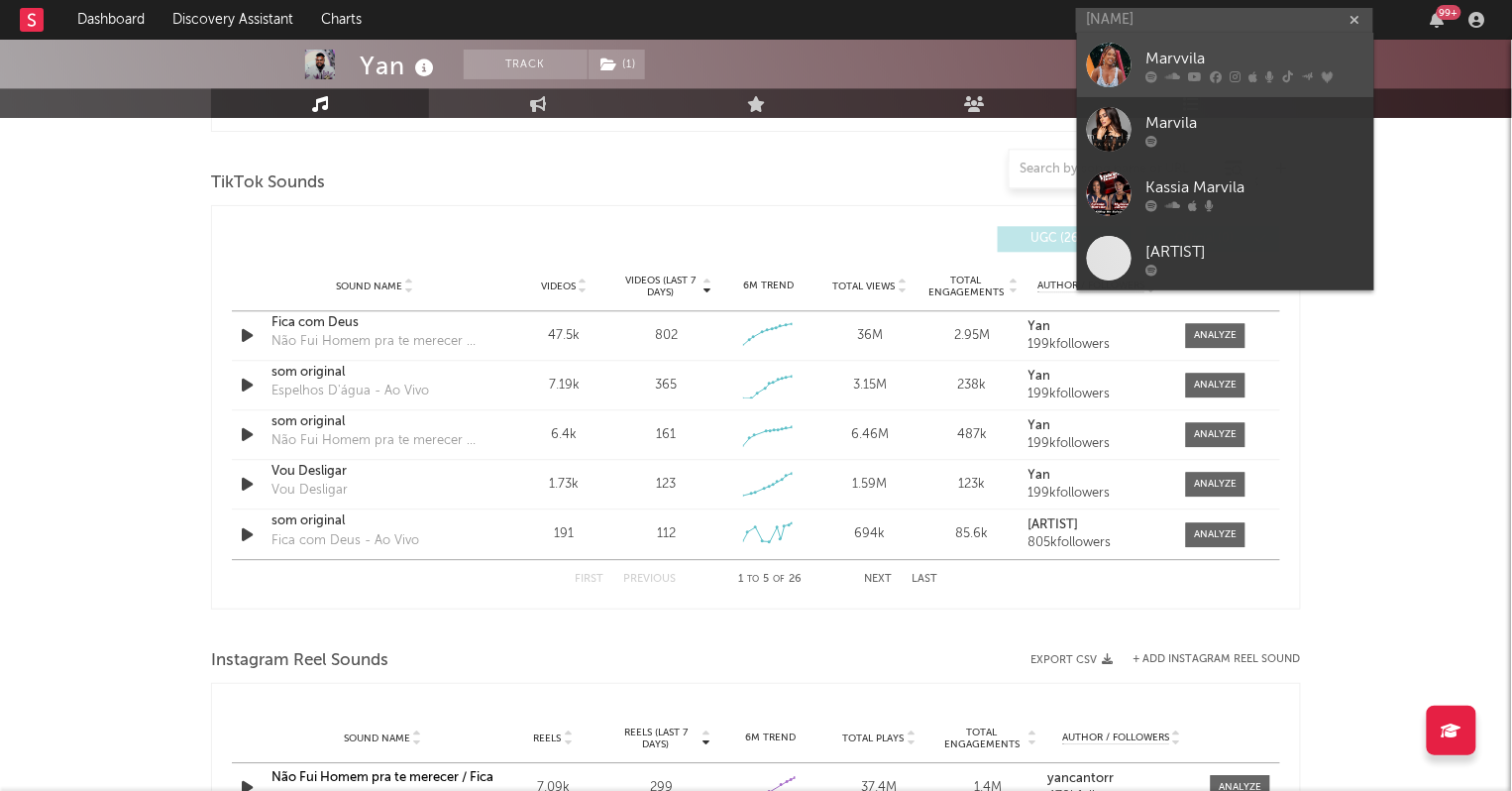 click on "Marvvila" at bounding box center [1255, 59] 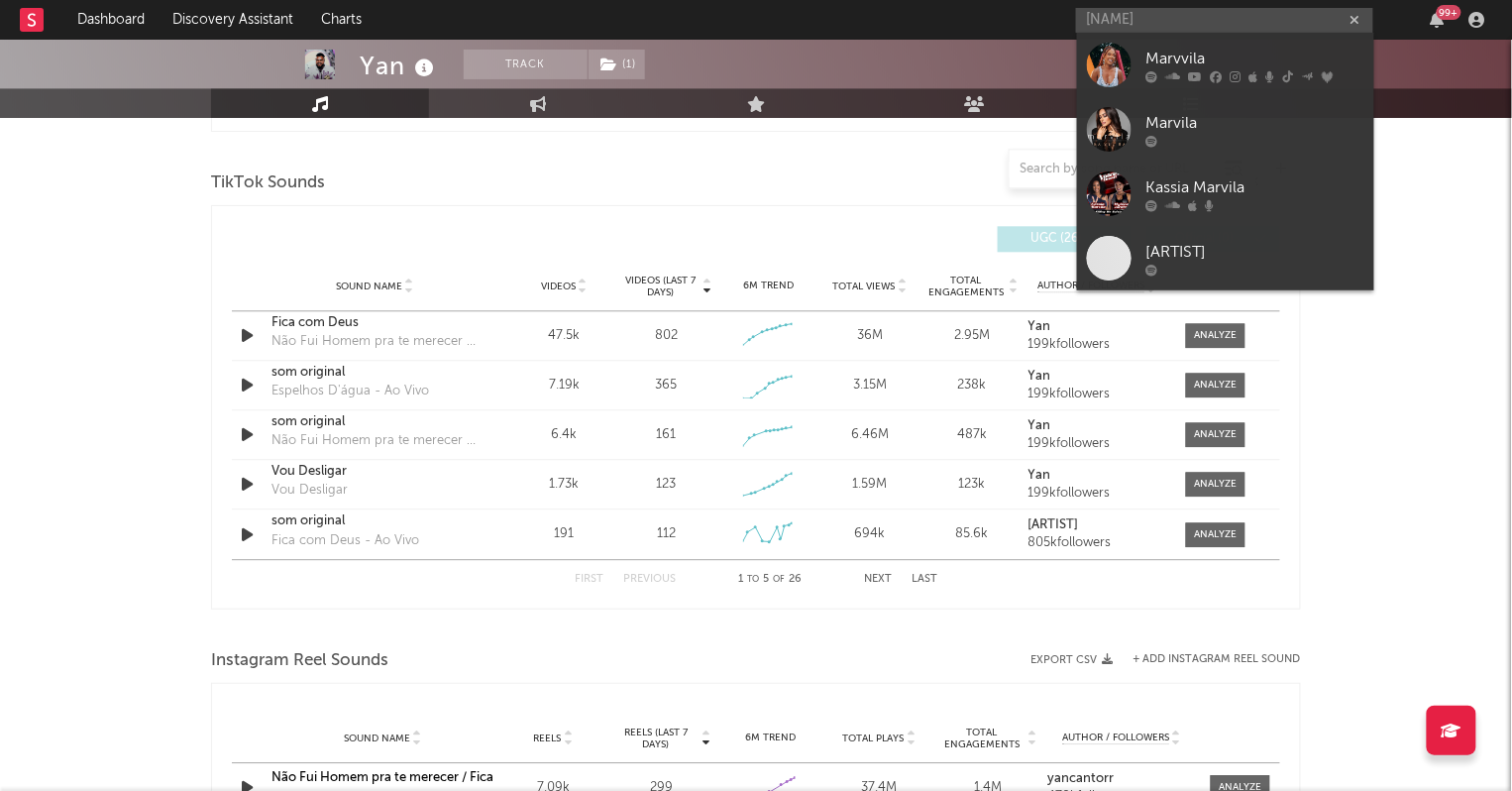 type 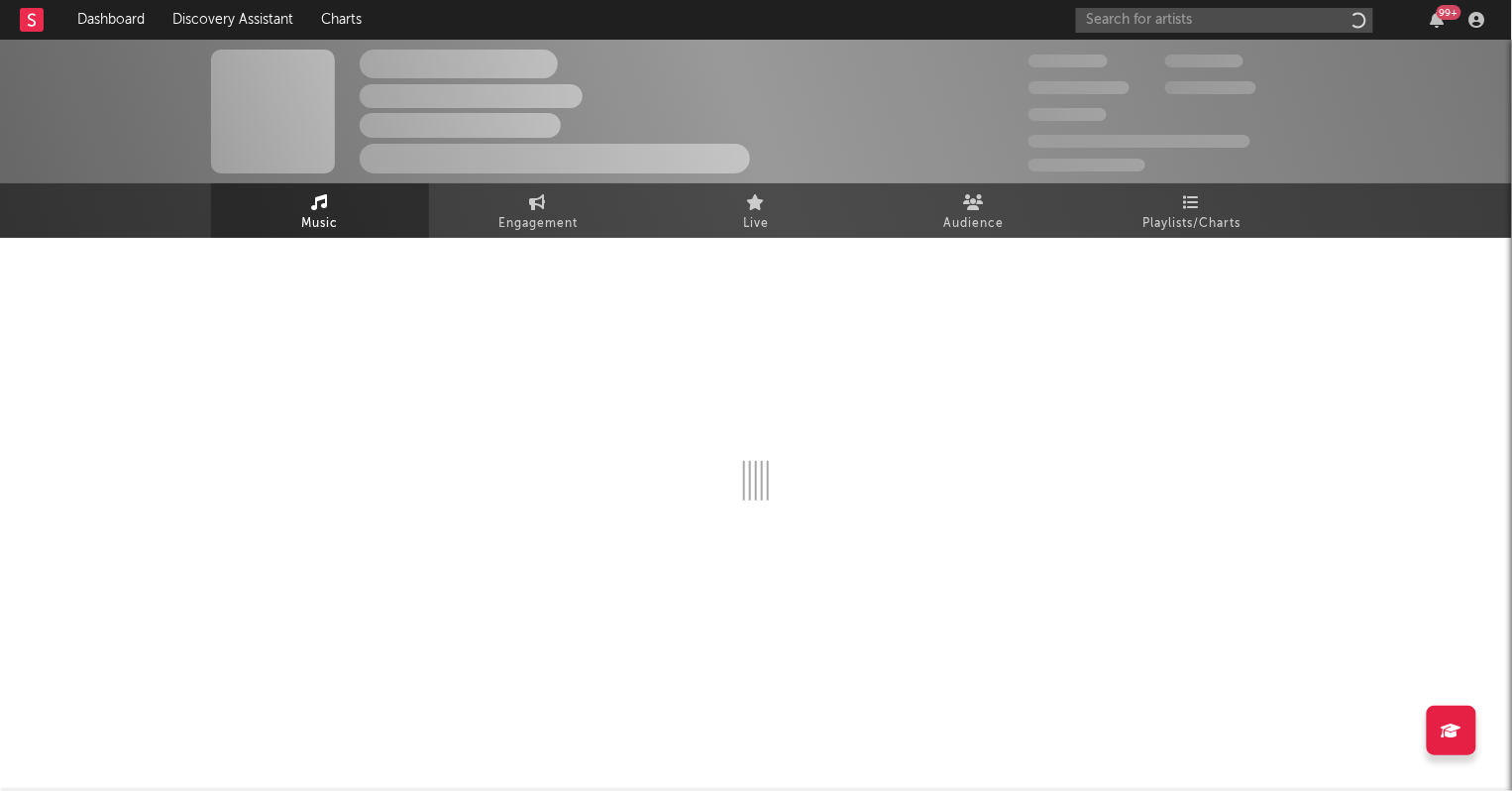 scroll, scrollTop: 0, scrollLeft: 0, axis: both 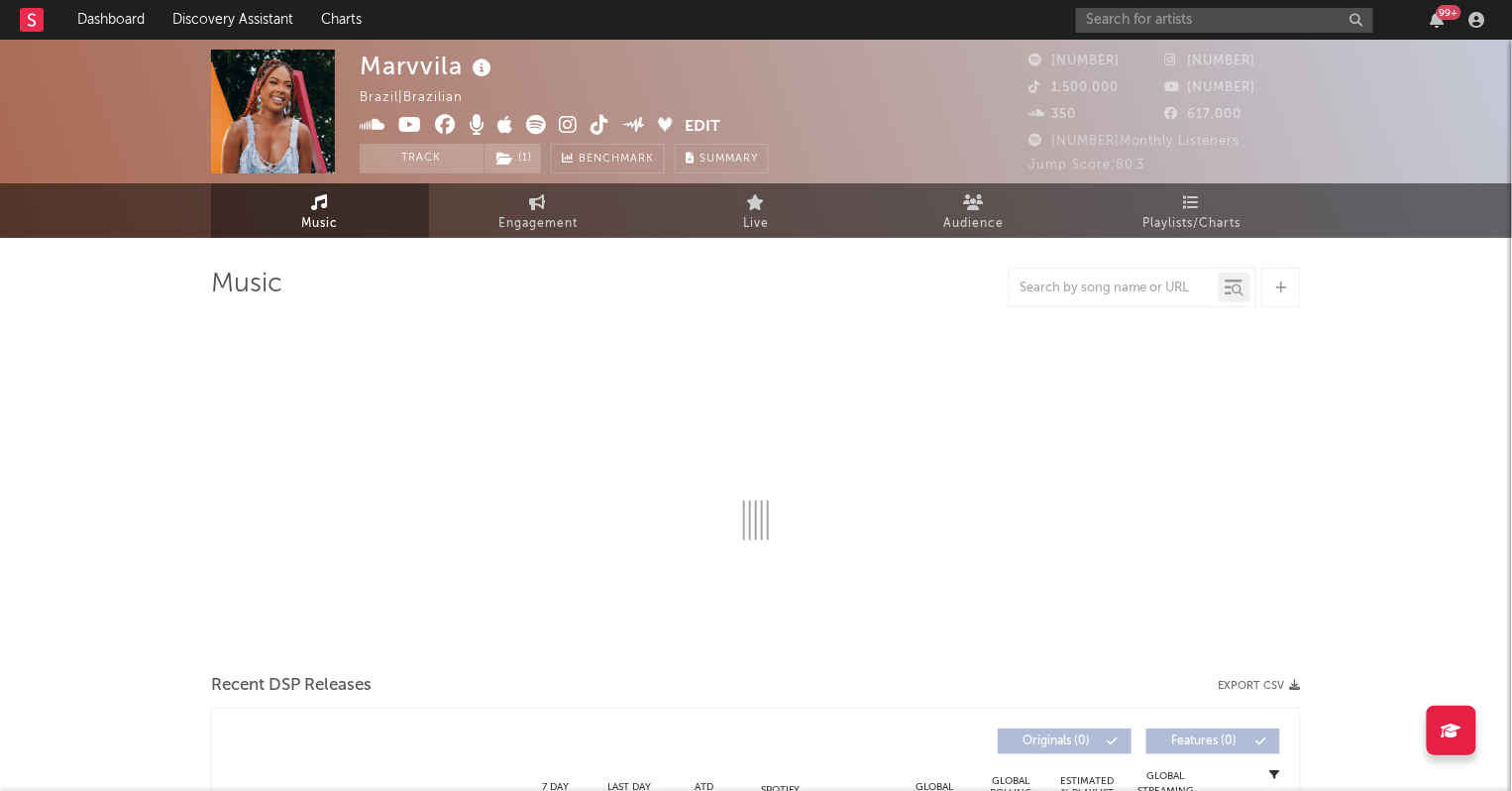select on "6m" 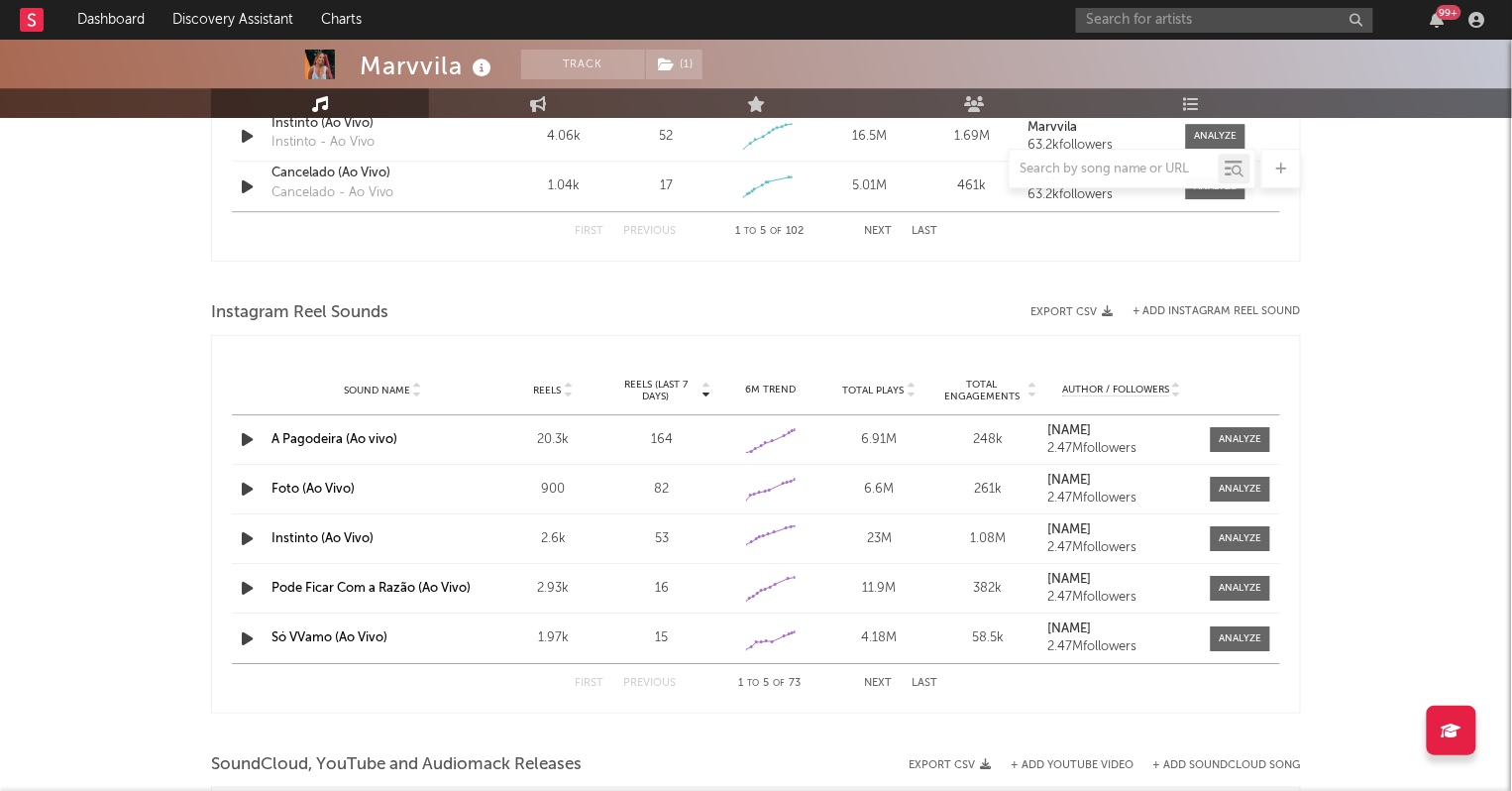 scroll, scrollTop: 1733, scrollLeft: 0, axis: vertical 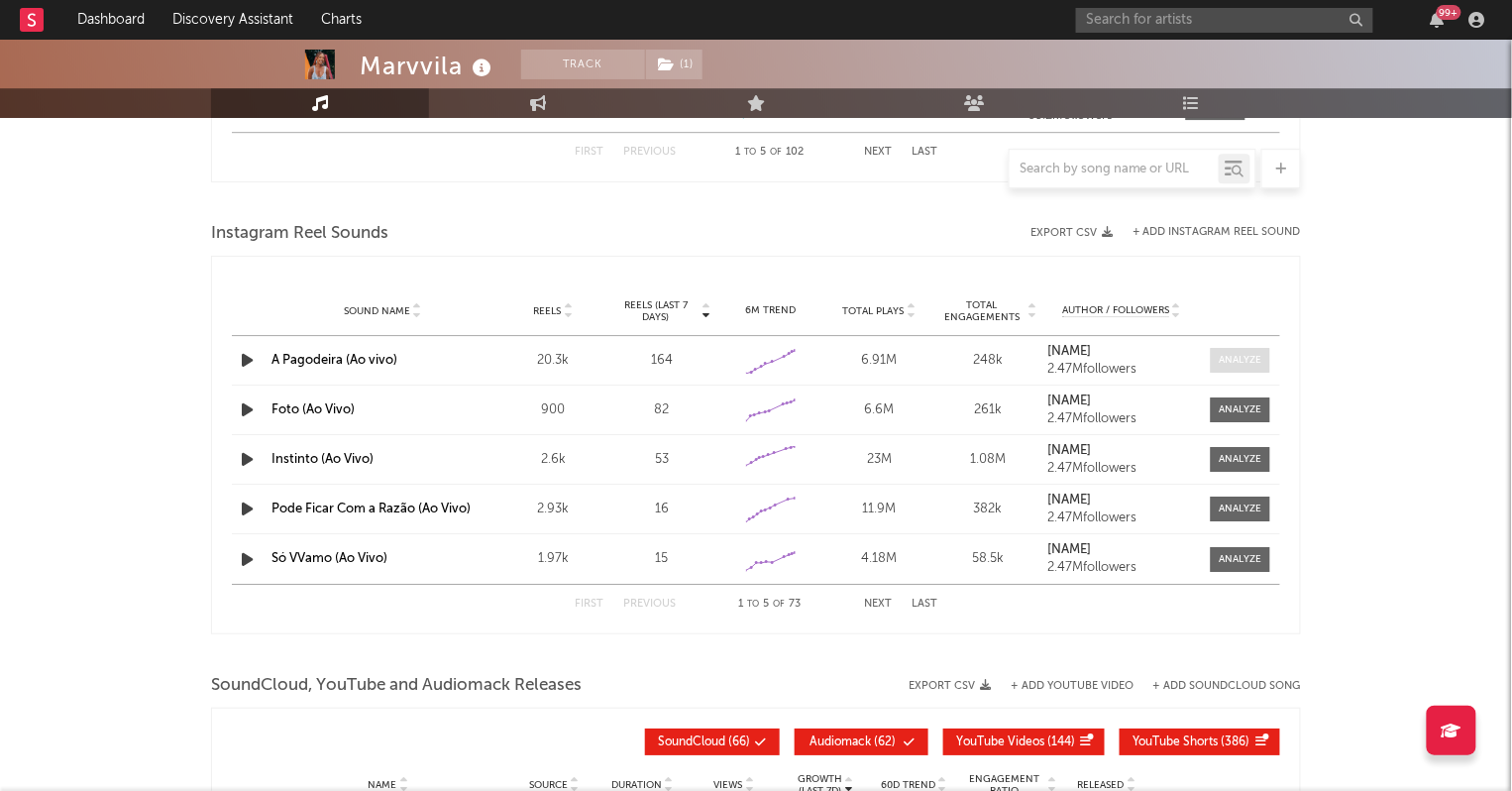 click at bounding box center [1241, 360] 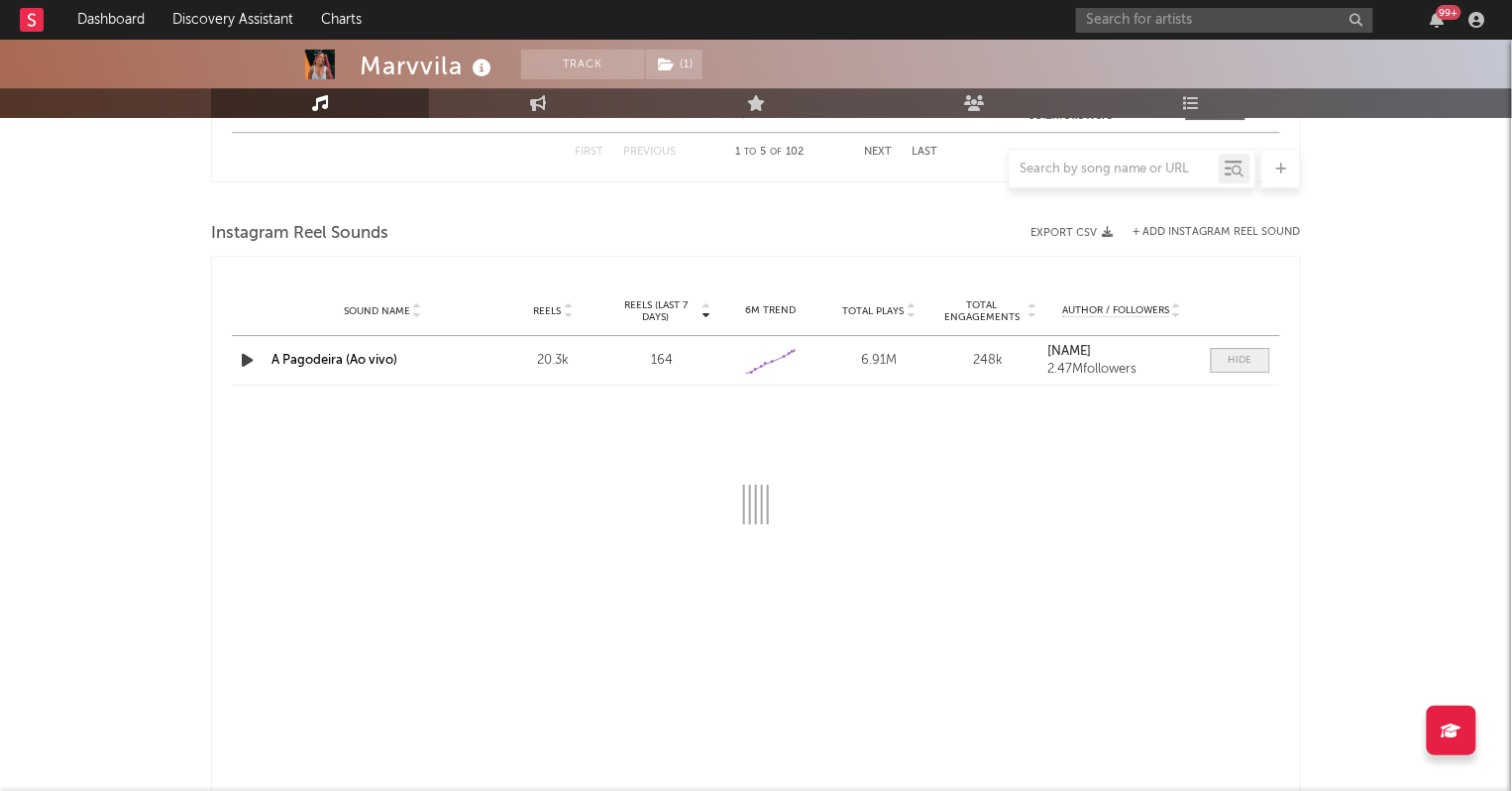 select on "6m" 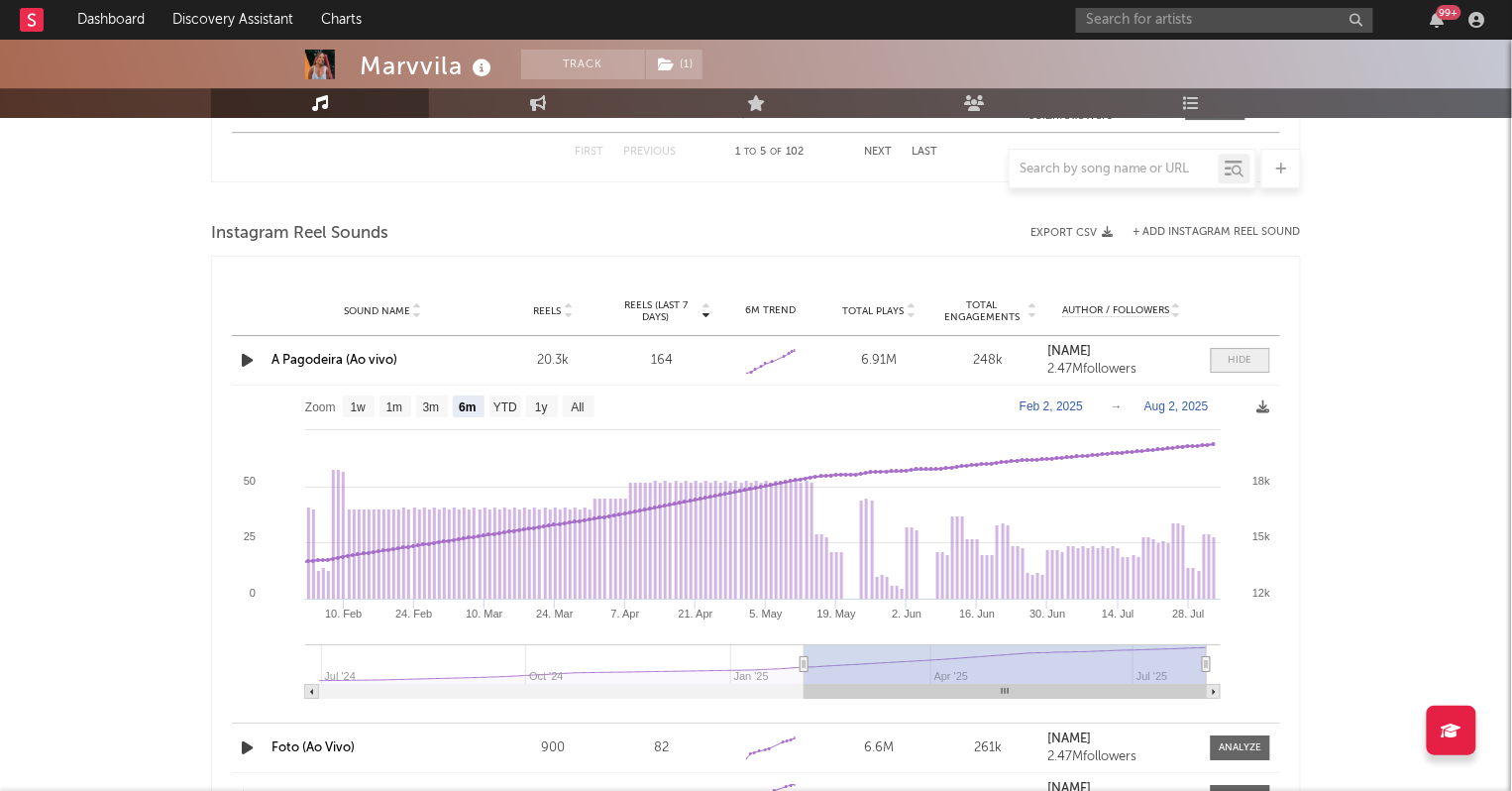 click at bounding box center (1241, 360) 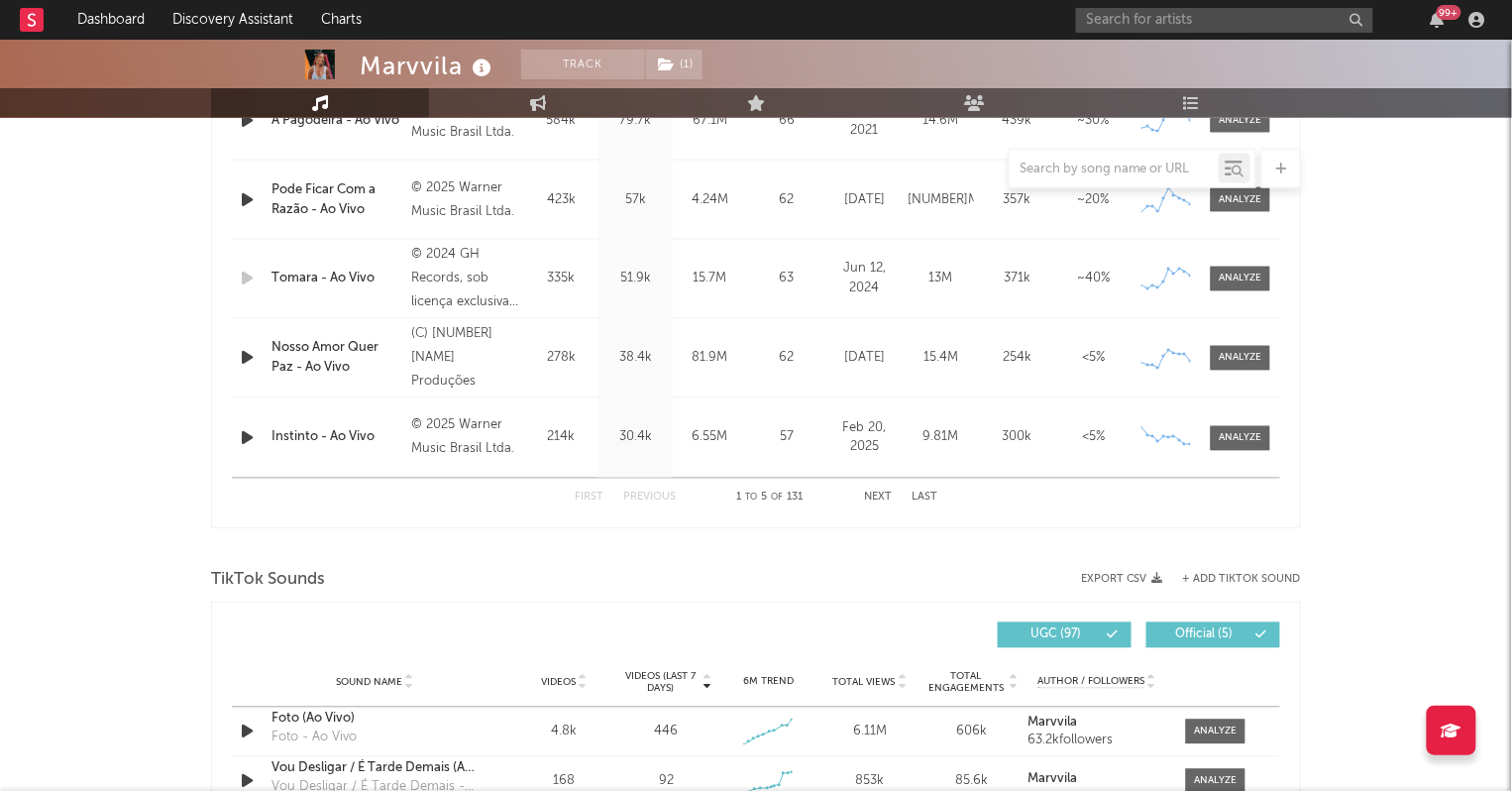 scroll, scrollTop: 0, scrollLeft: 0, axis: both 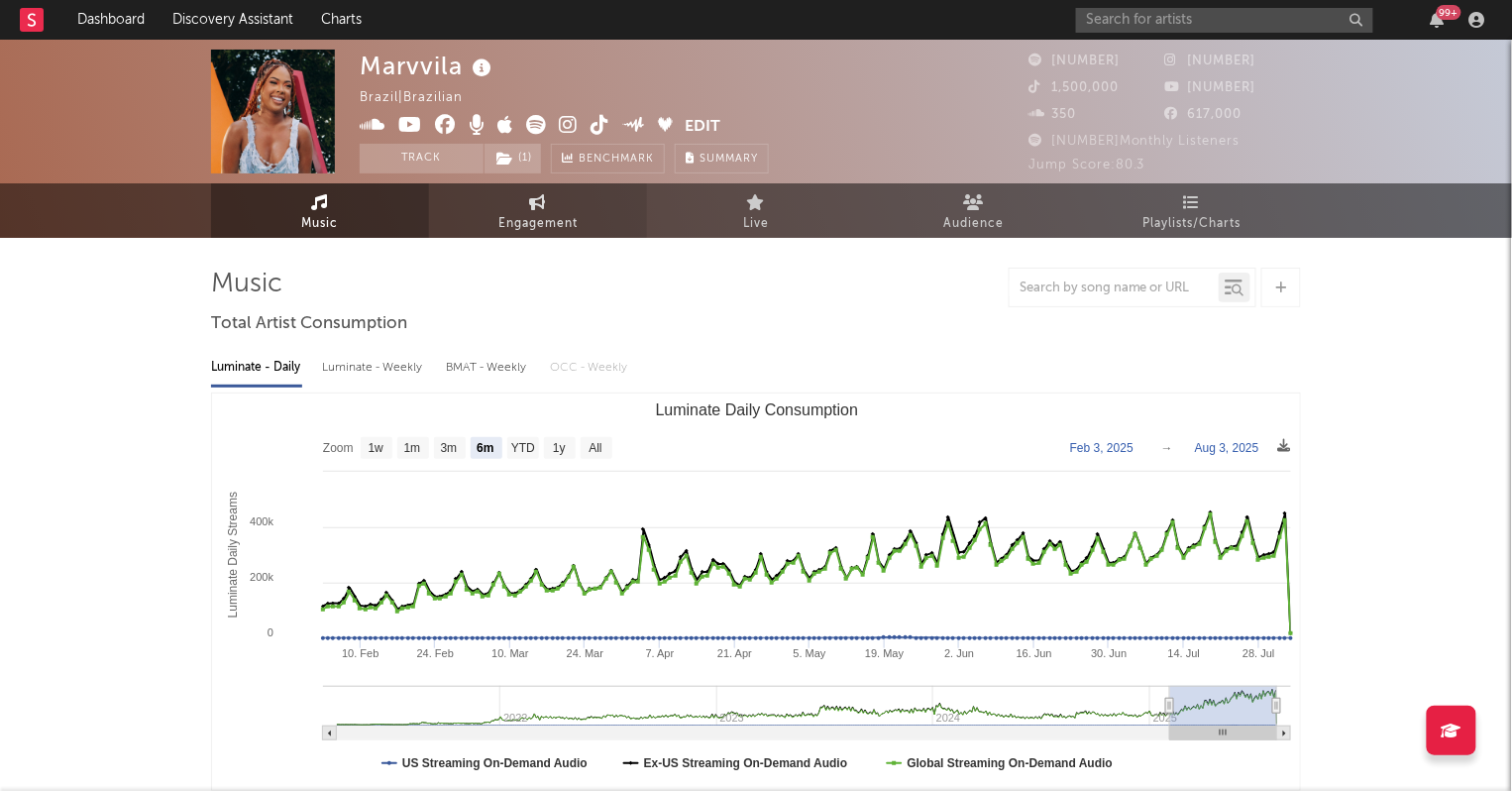 click on "Engagement" at bounding box center (538, 224) 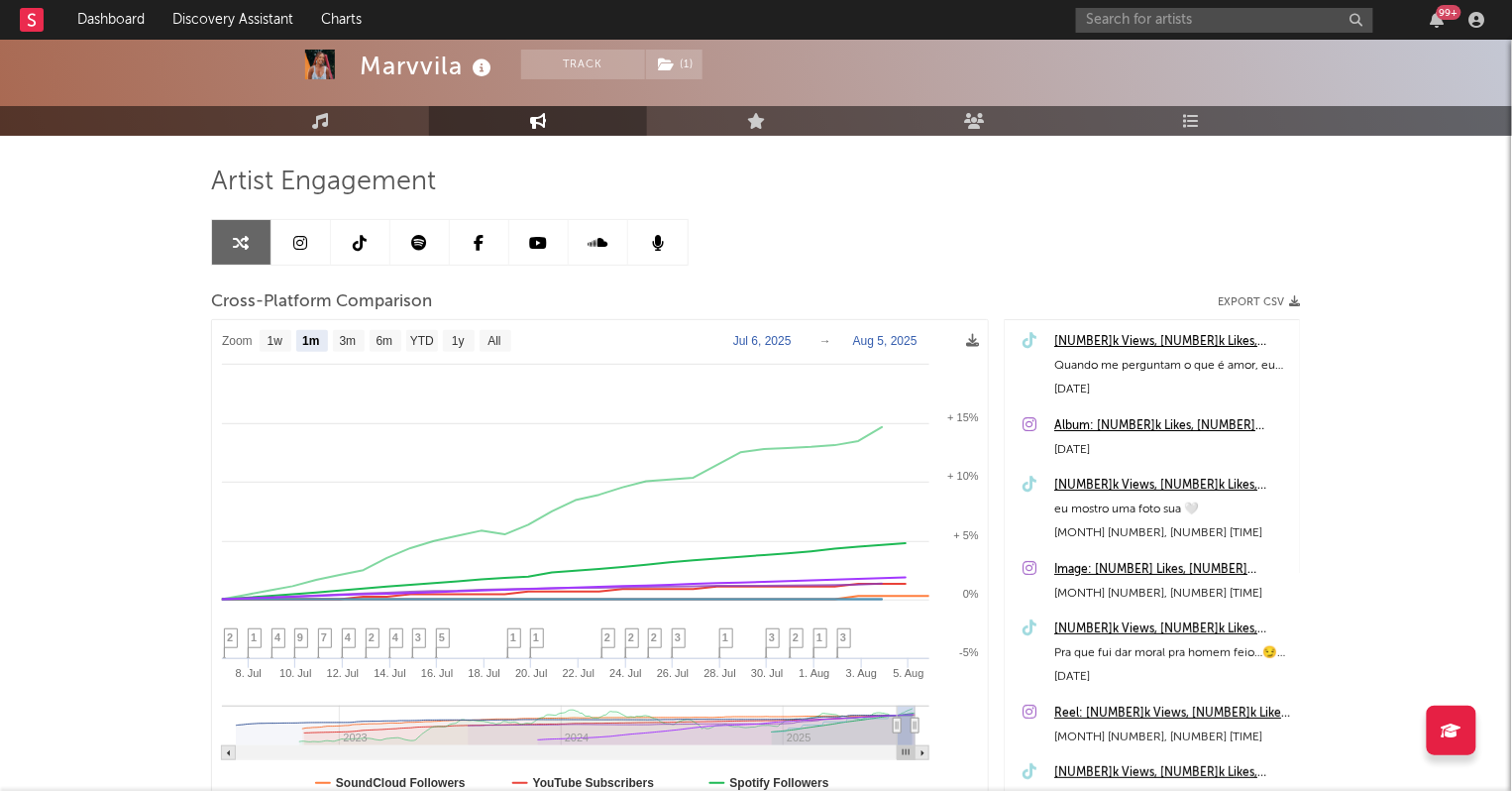 scroll, scrollTop: 103, scrollLeft: 0, axis: vertical 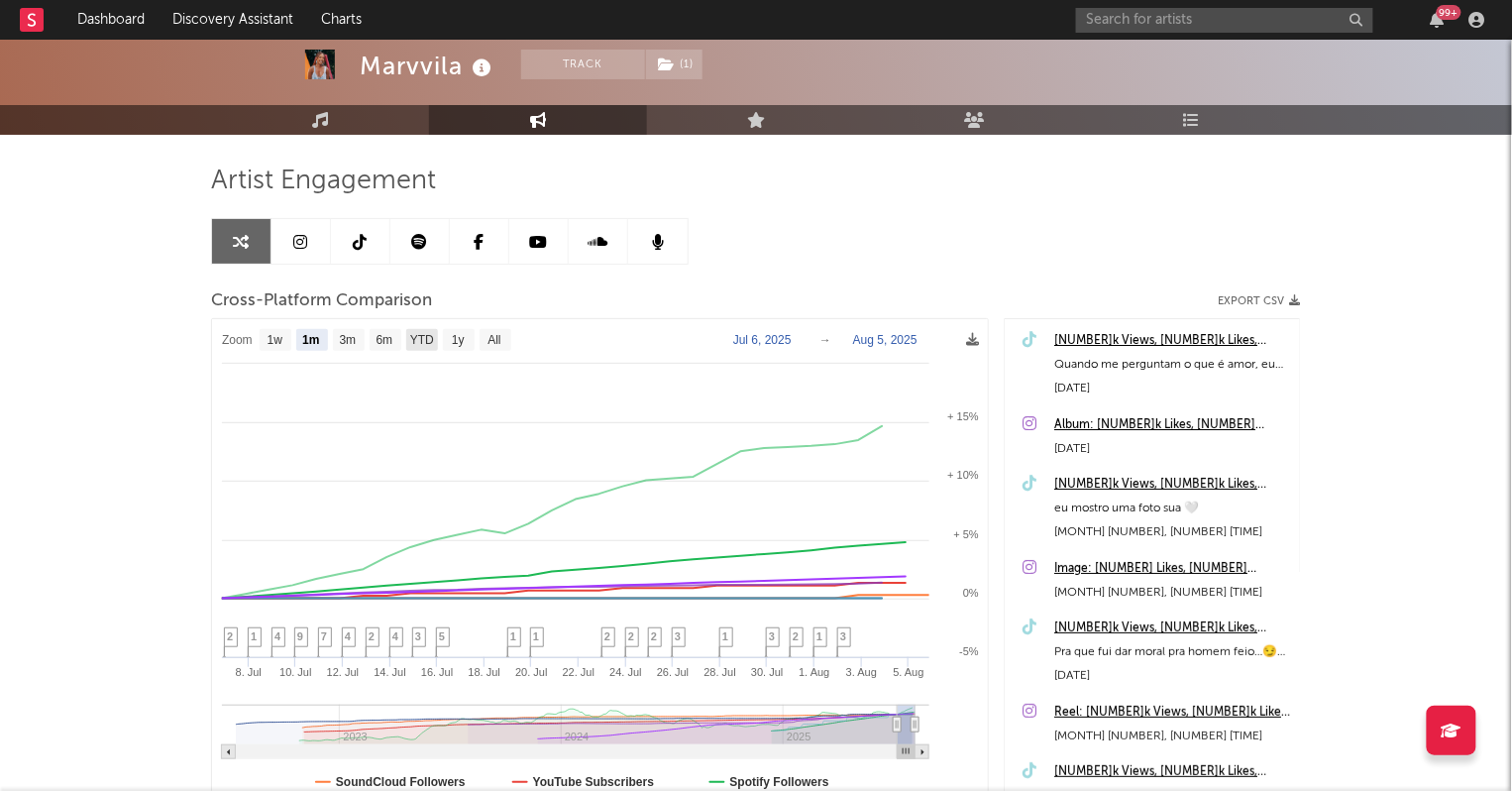 click on "YTD" 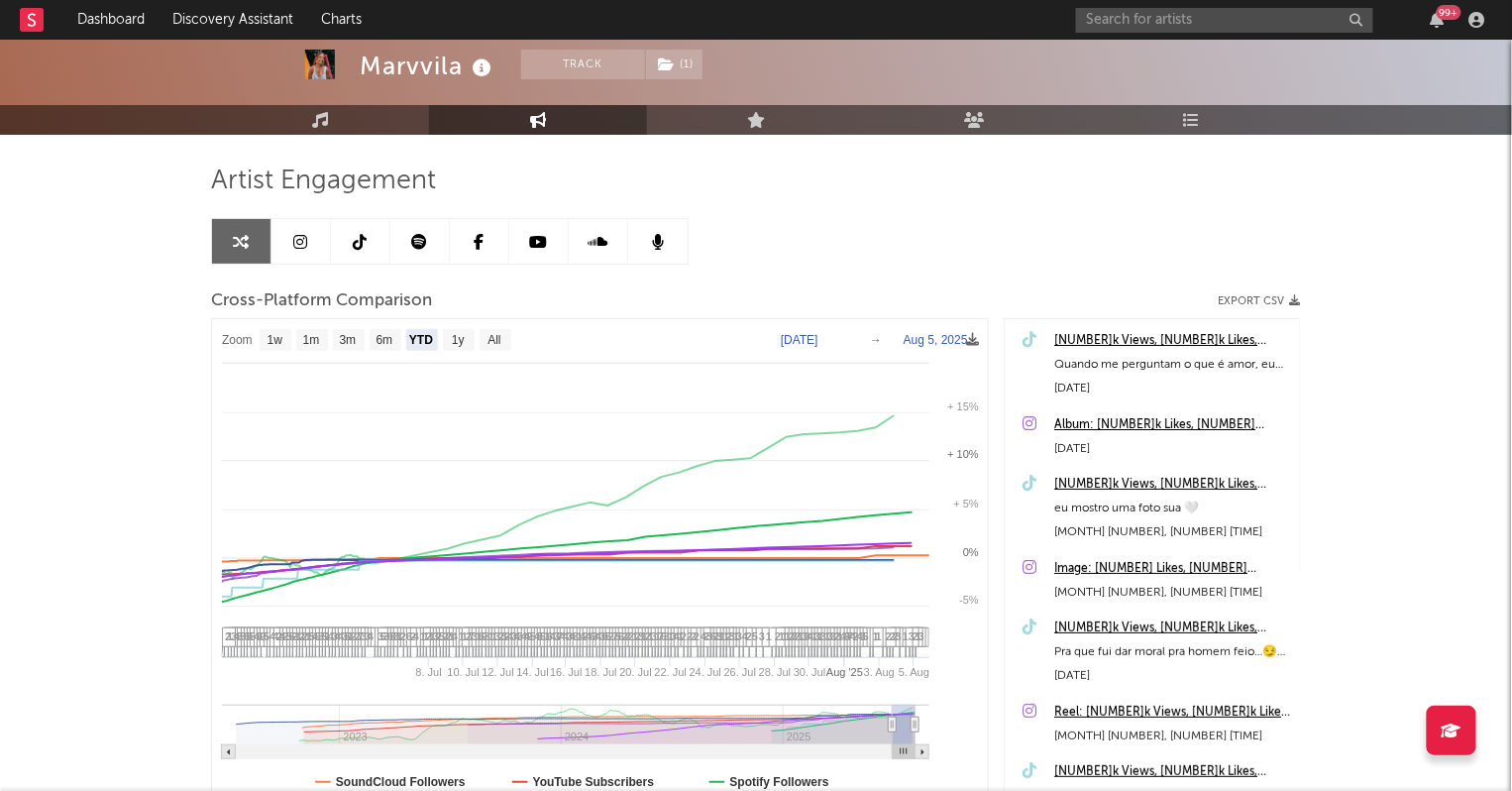 select on "1w" 